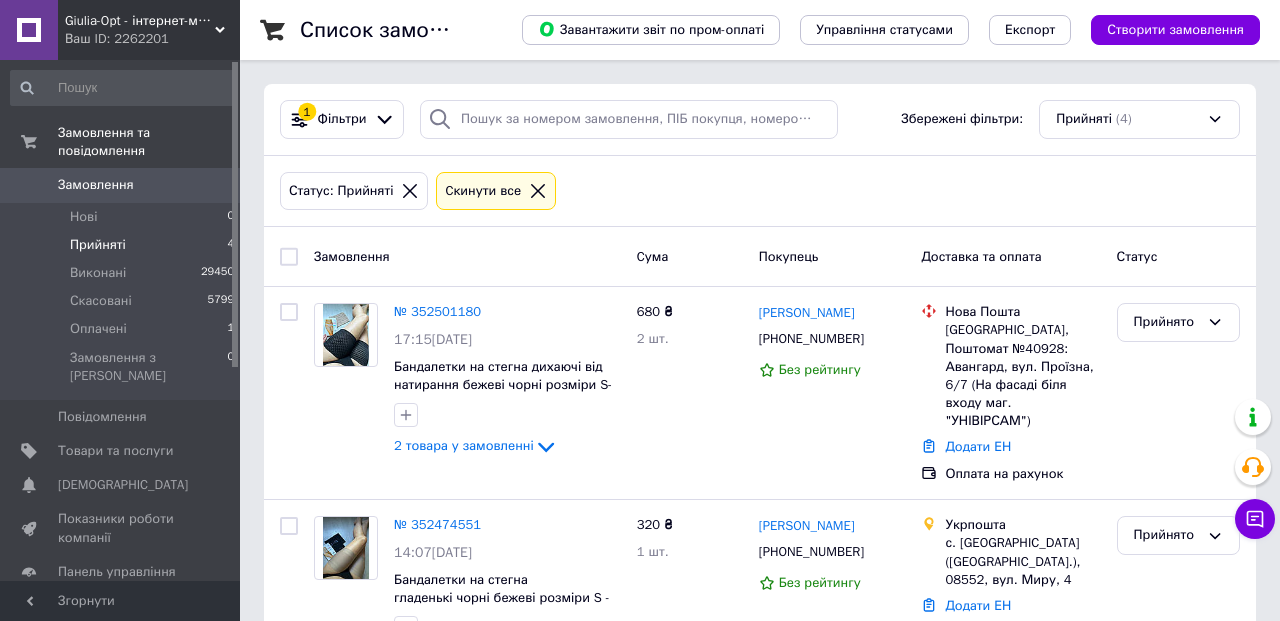 scroll, scrollTop: 0, scrollLeft: 0, axis: both 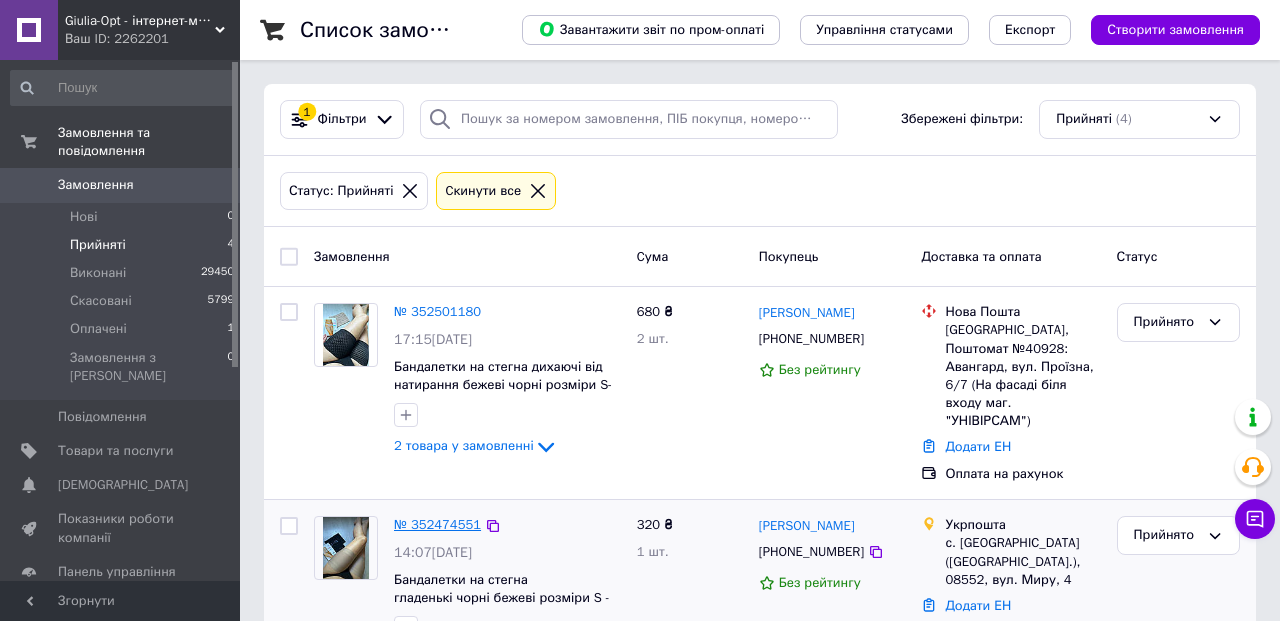 click on "№ 352474551" at bounding box center (437, 524) 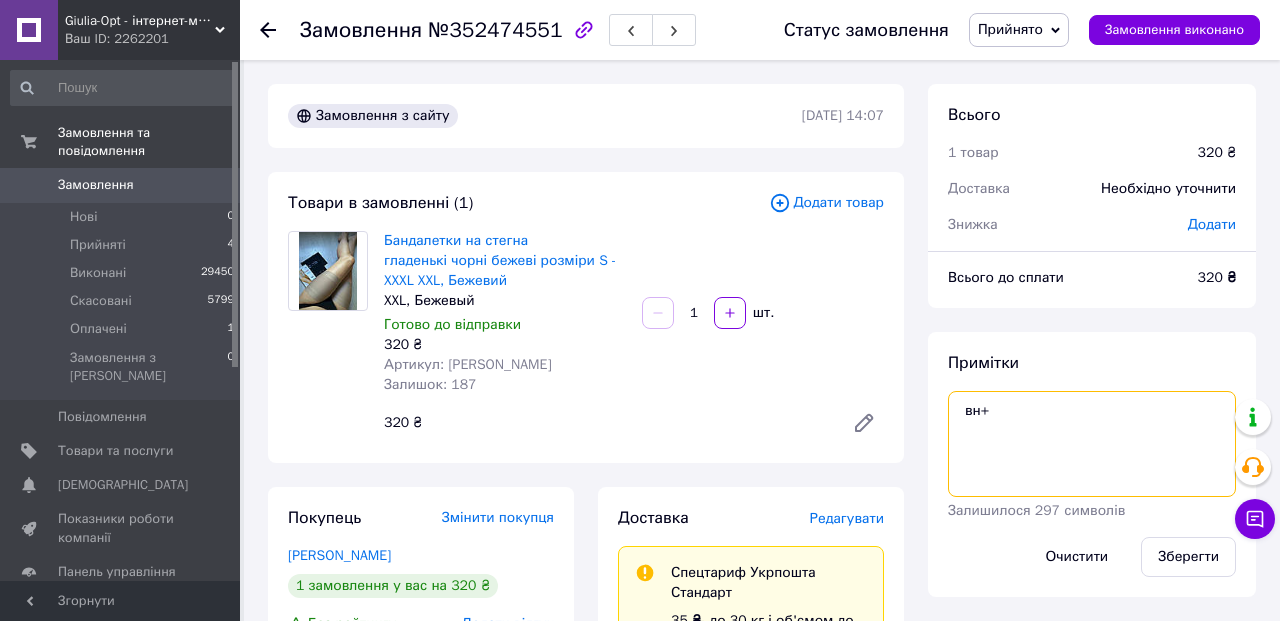 click on "вн+" at bounding box center (1092, 444) 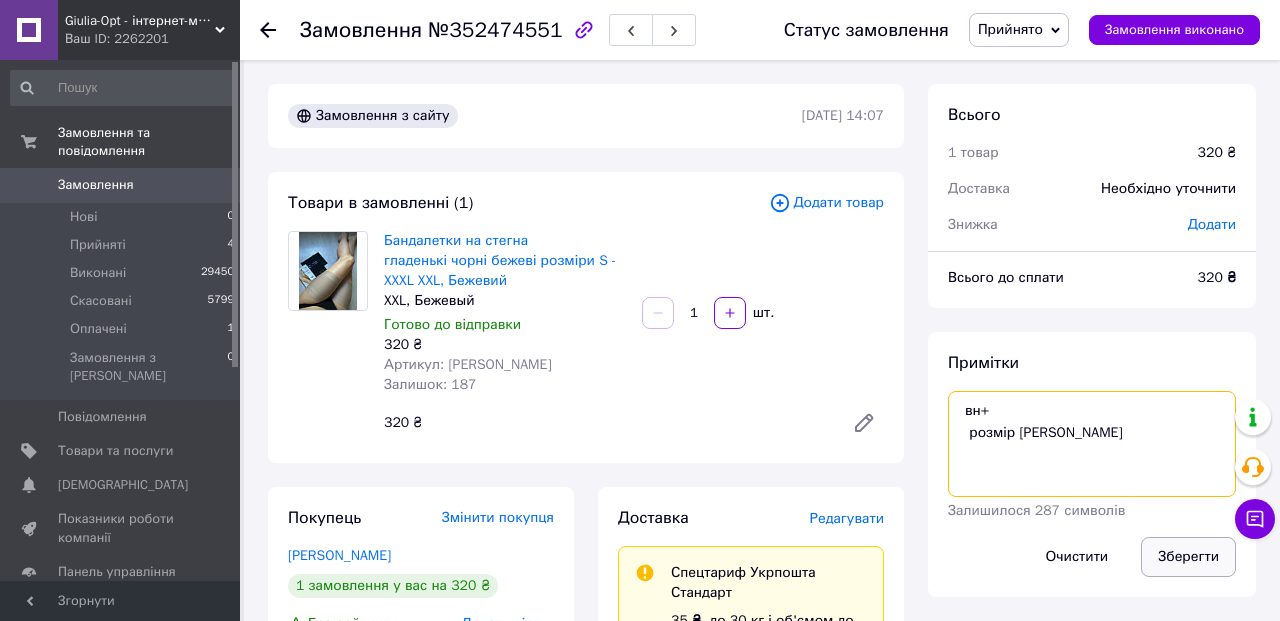 type on "вн+
розмір [PERSON_NAME]" 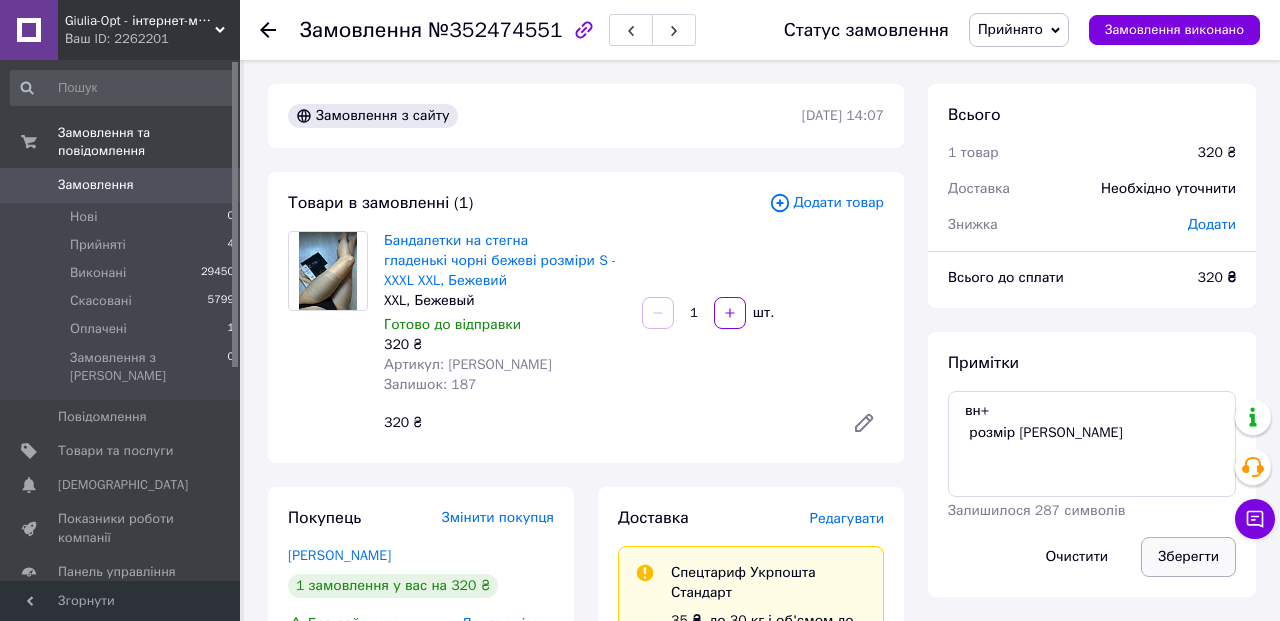 click on "Зберегти" at bounding box center (1188, 557) 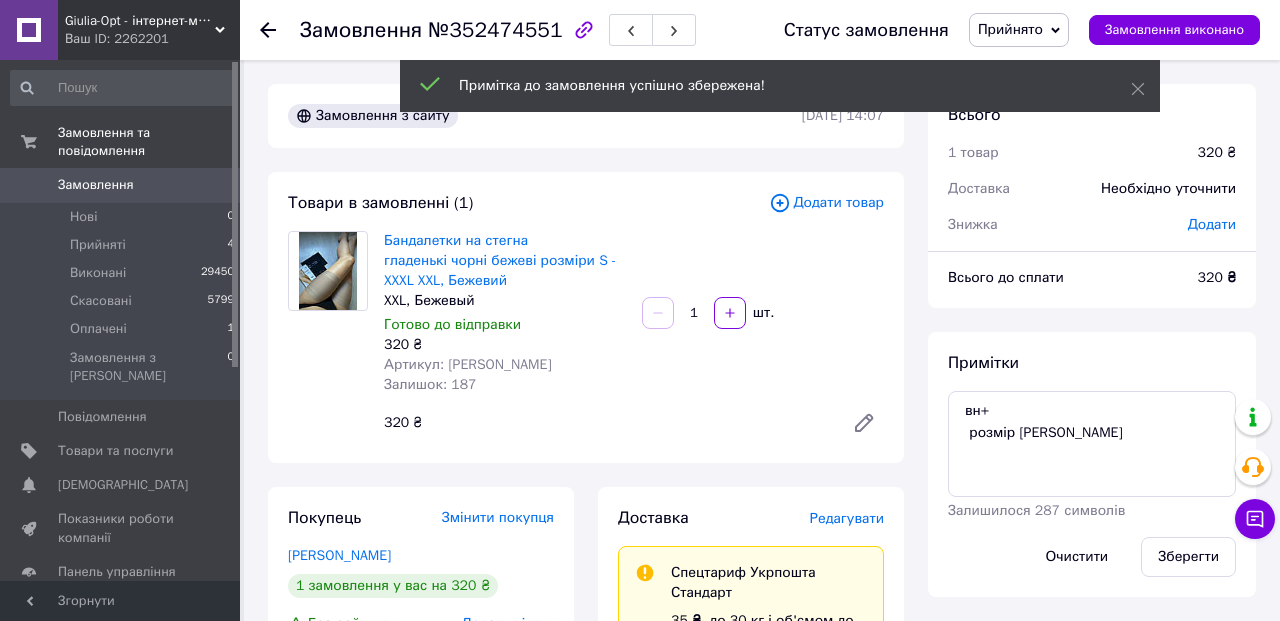 click at bounding box center (280, 30) 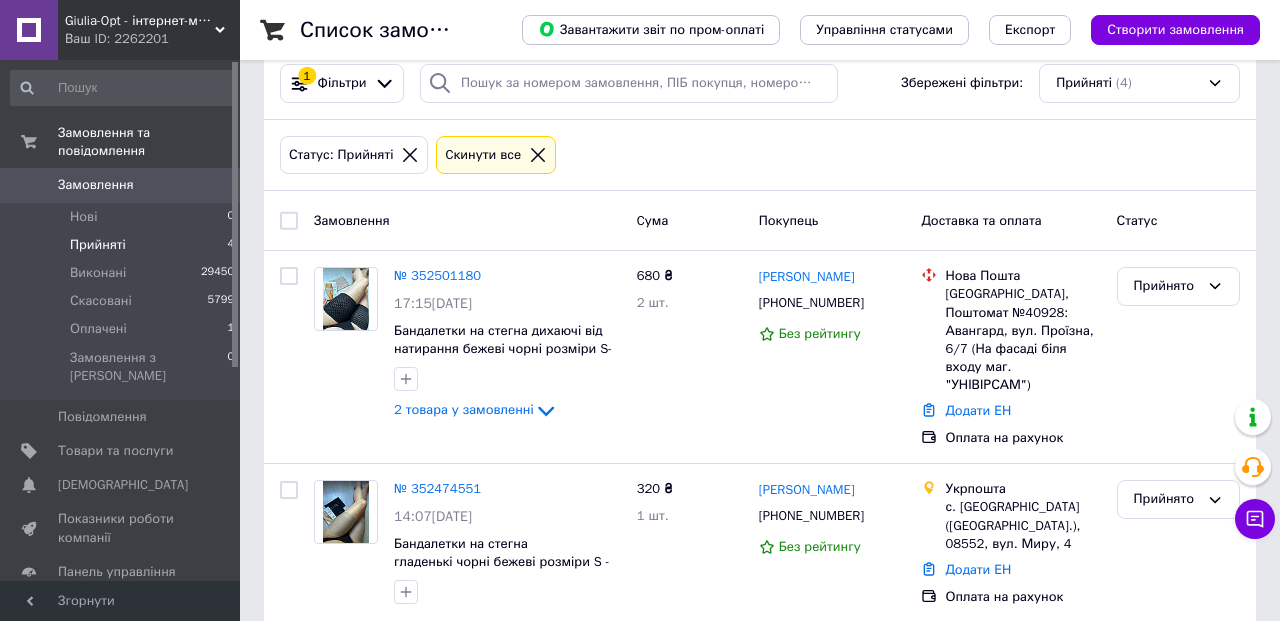 scroll, scrollTop: 51, scrollLeft: 0, axis: vertical 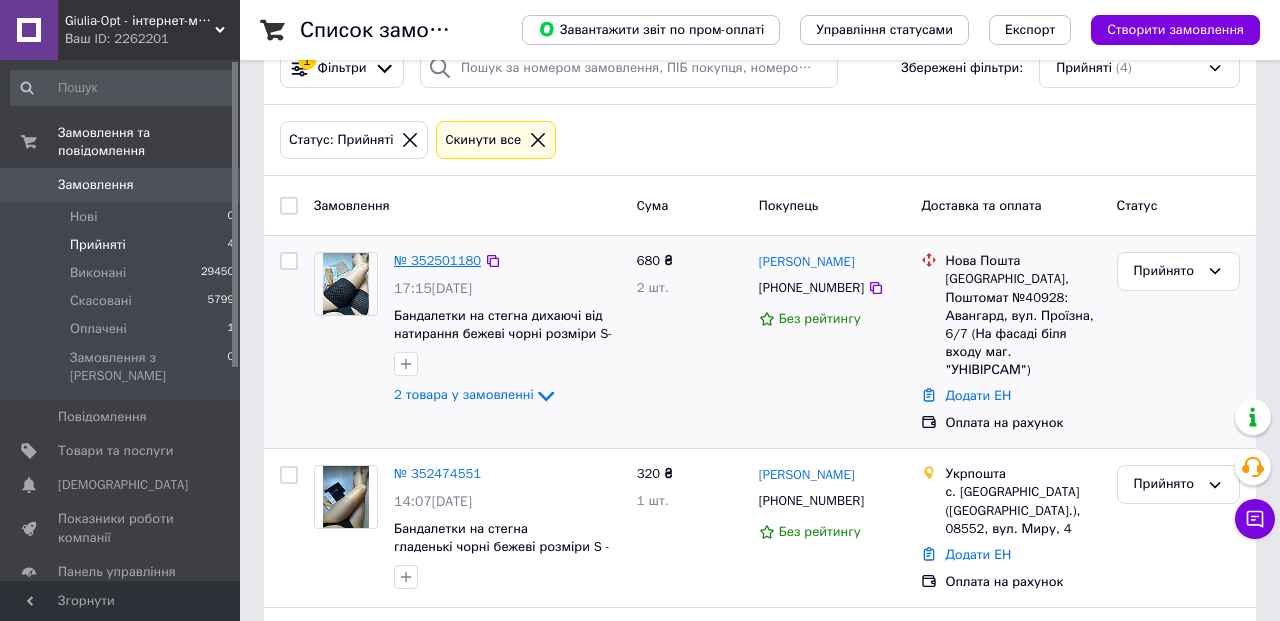 click on "№ 352501180" at bounding box center [437, 260] 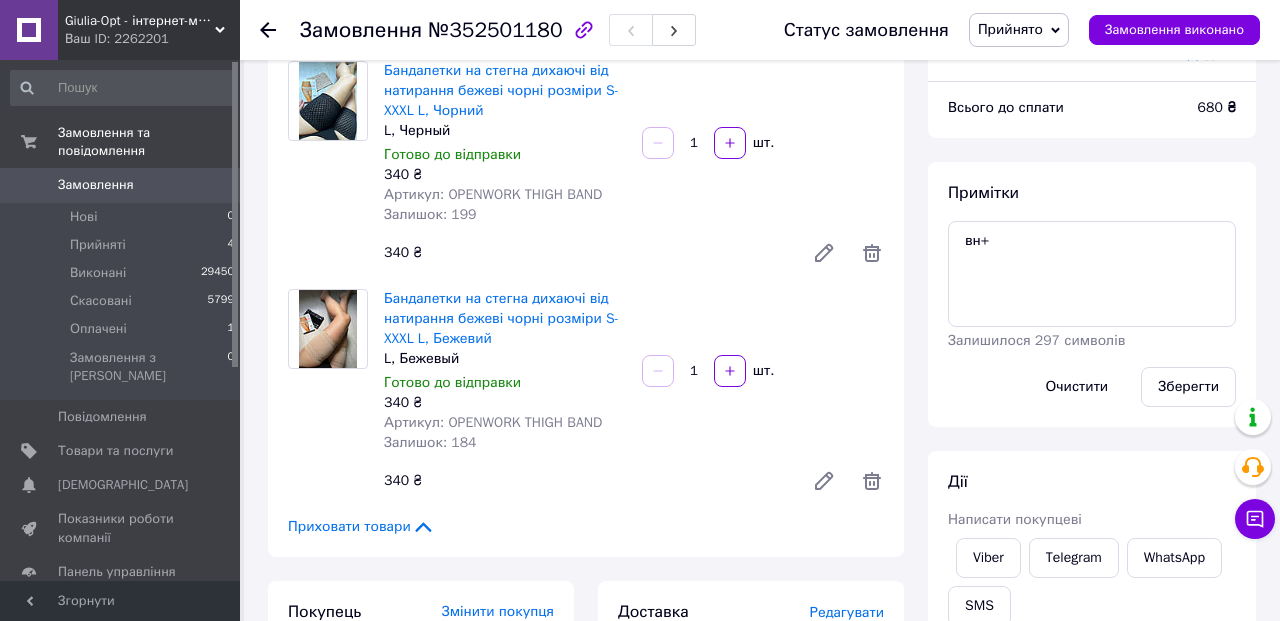 scroll, scrollTop: 230, scrollLeft: 0, axis: vertical 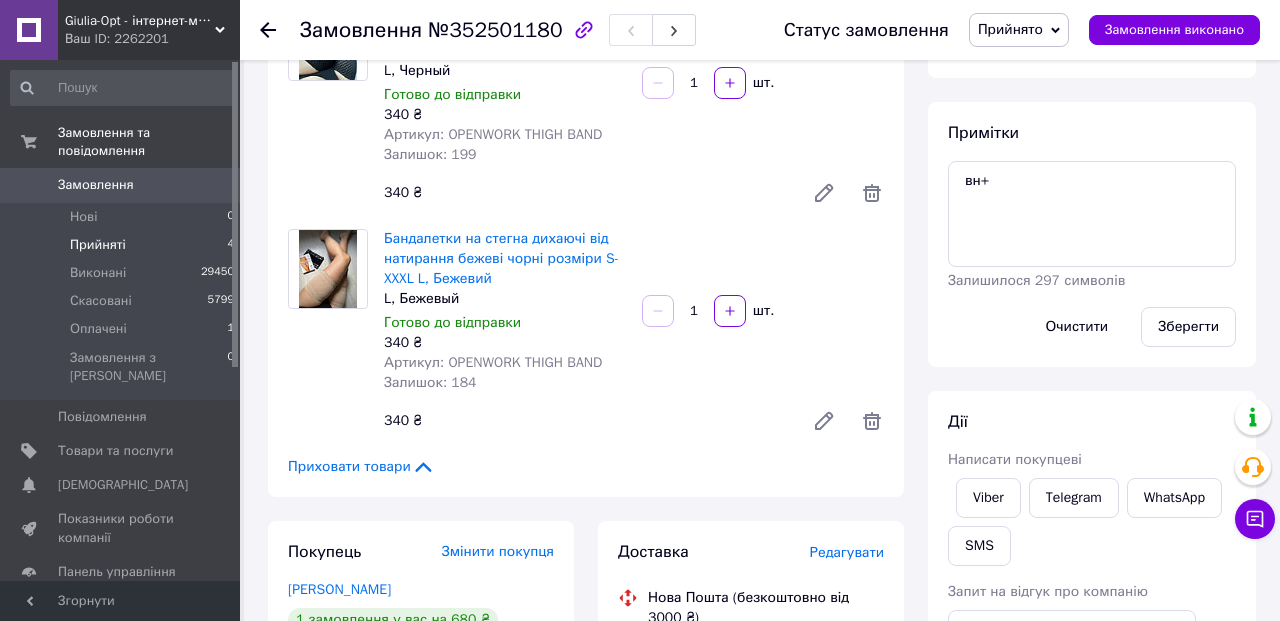click on "4" at bounding box center (230, 245) 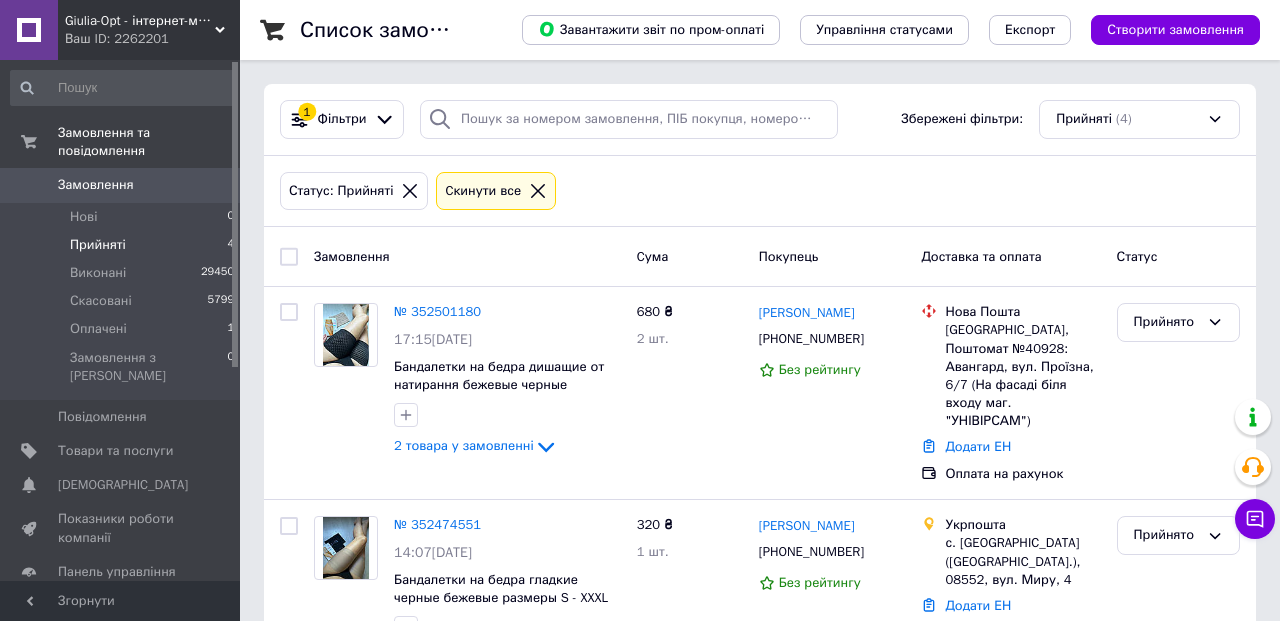 click on "Статус: Прийняті Cкинути все" at bounding box center (760, 191) 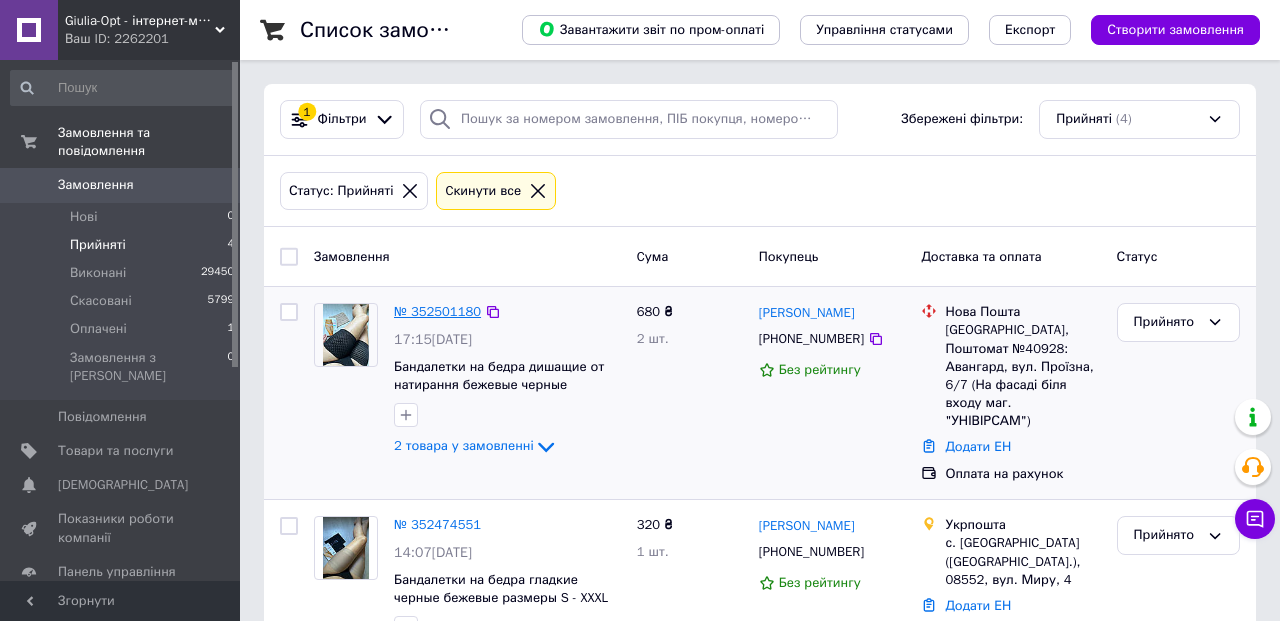 click on "№ 352501180" at bounding box center (437, 311) 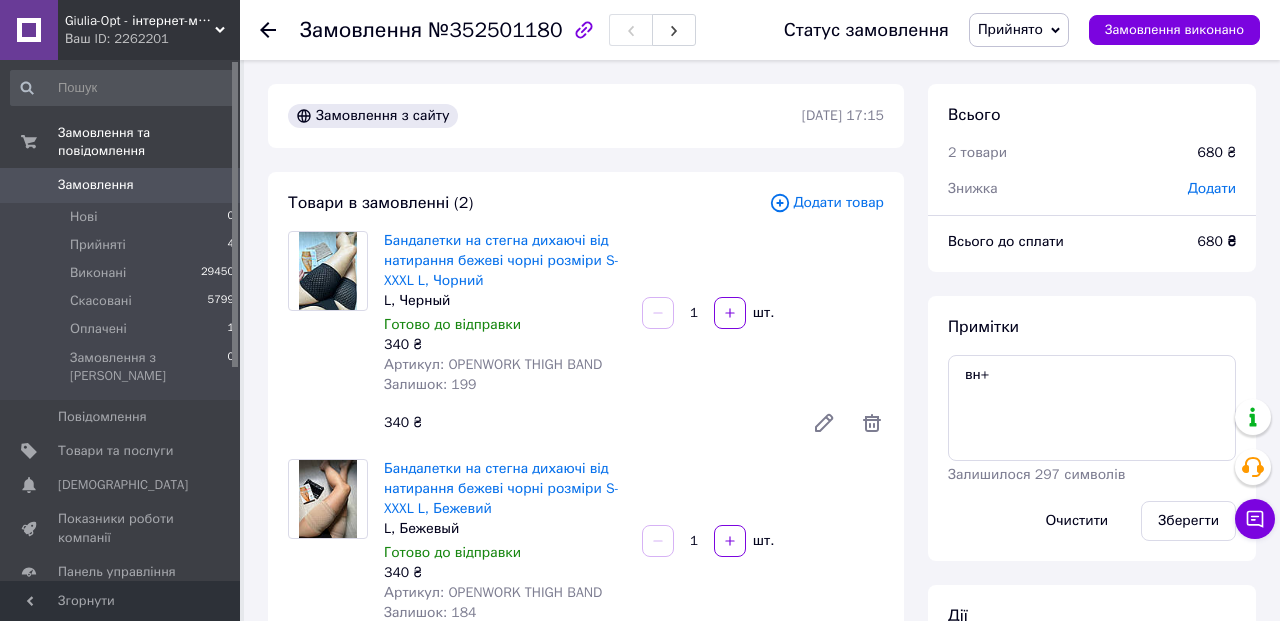 click on "Прийнято" at bounding box center (1019, 30) 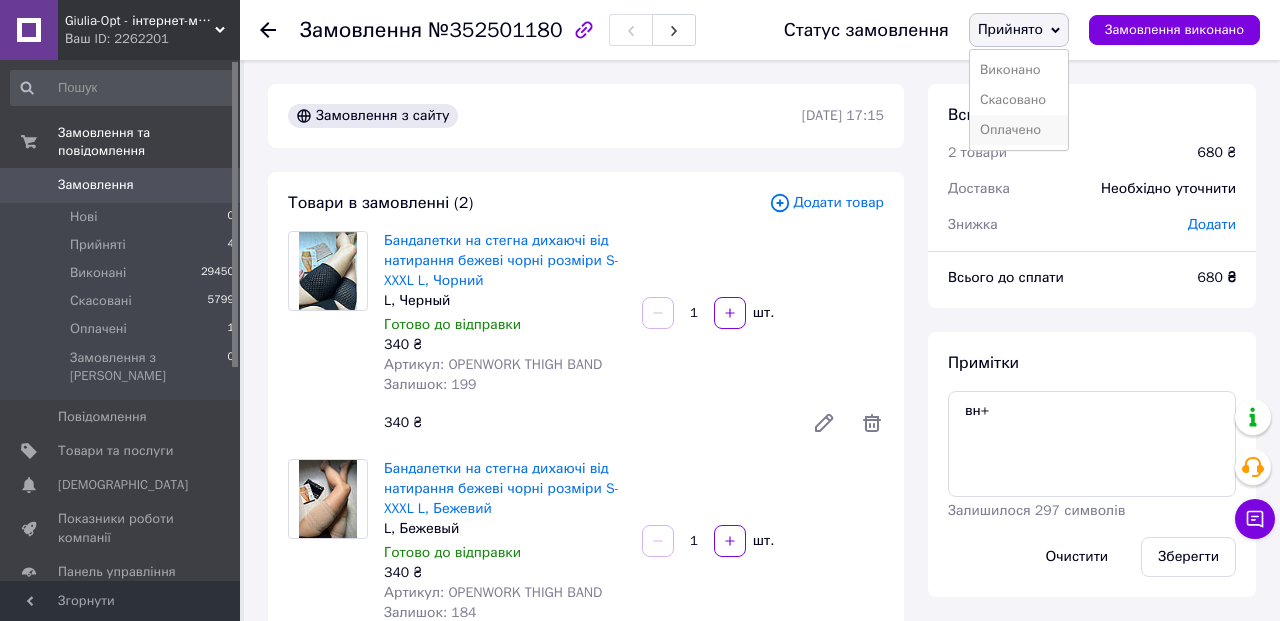 click on "Оплачено" at bounding box center (1019, 130) 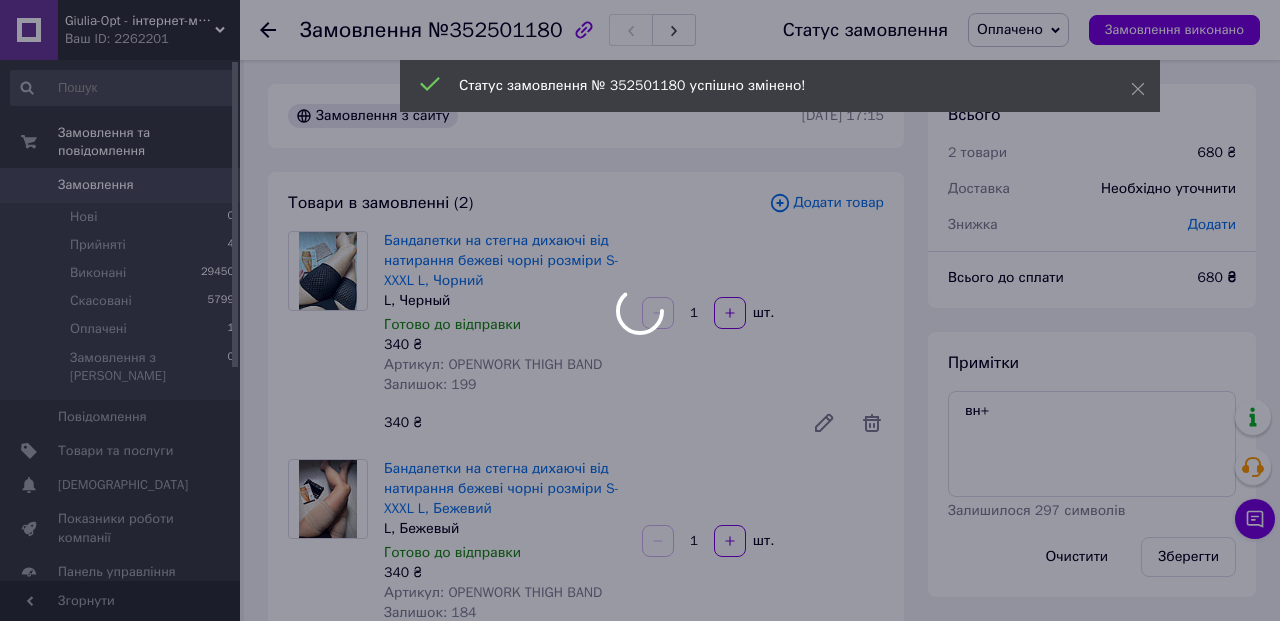 click at bounding box center [640, 310] 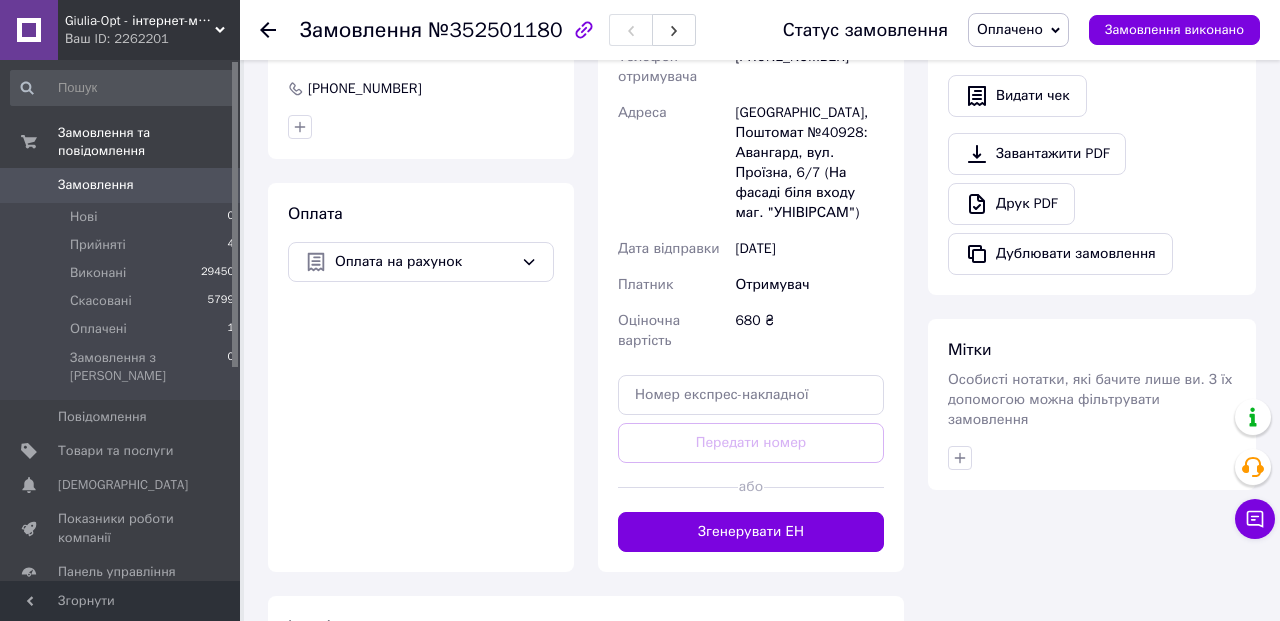 scroll, scrollTop: 876, scrollLeft: 0, axis: vertical 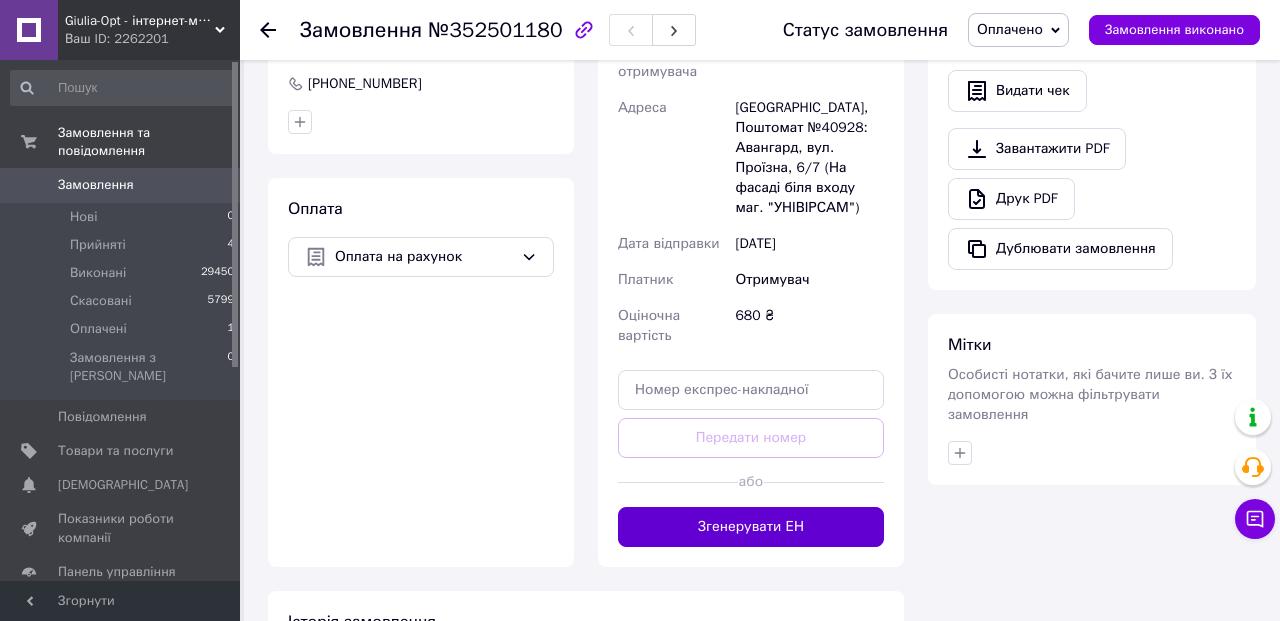 click on "Згенерувати ЕН" at bounding box center [751, 527] 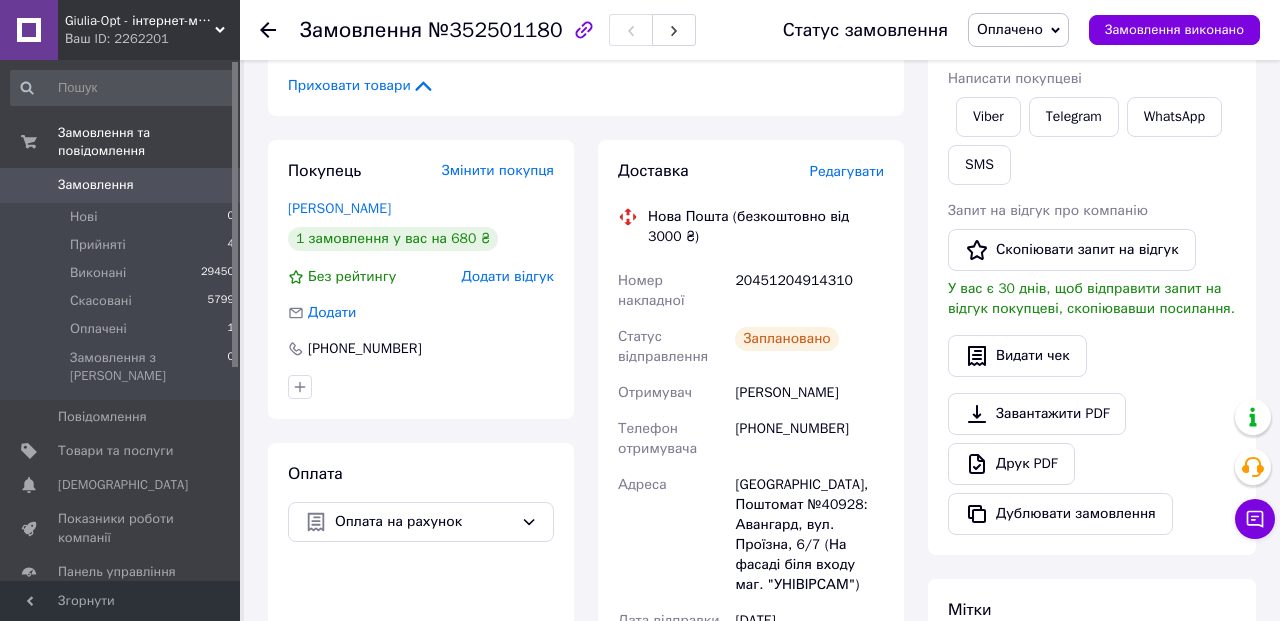 scroll, scrollTop: 598, scrollLeft: 0, axis: vertical 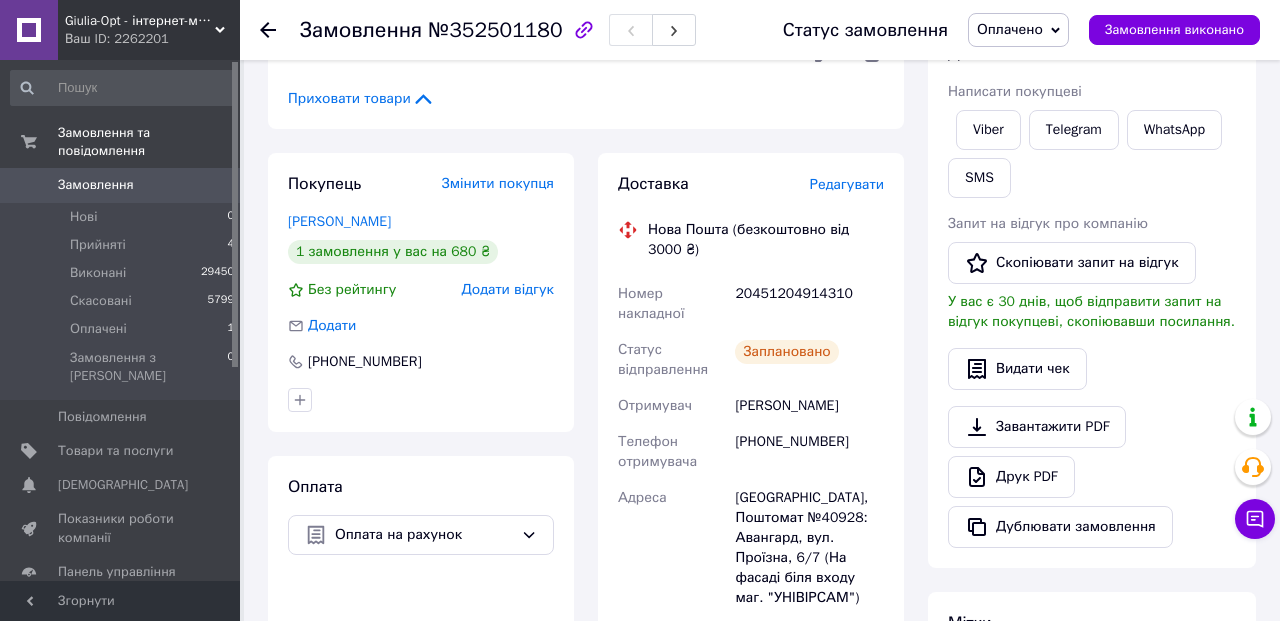 click on "Редагувати" at bounding box center (847, 184) 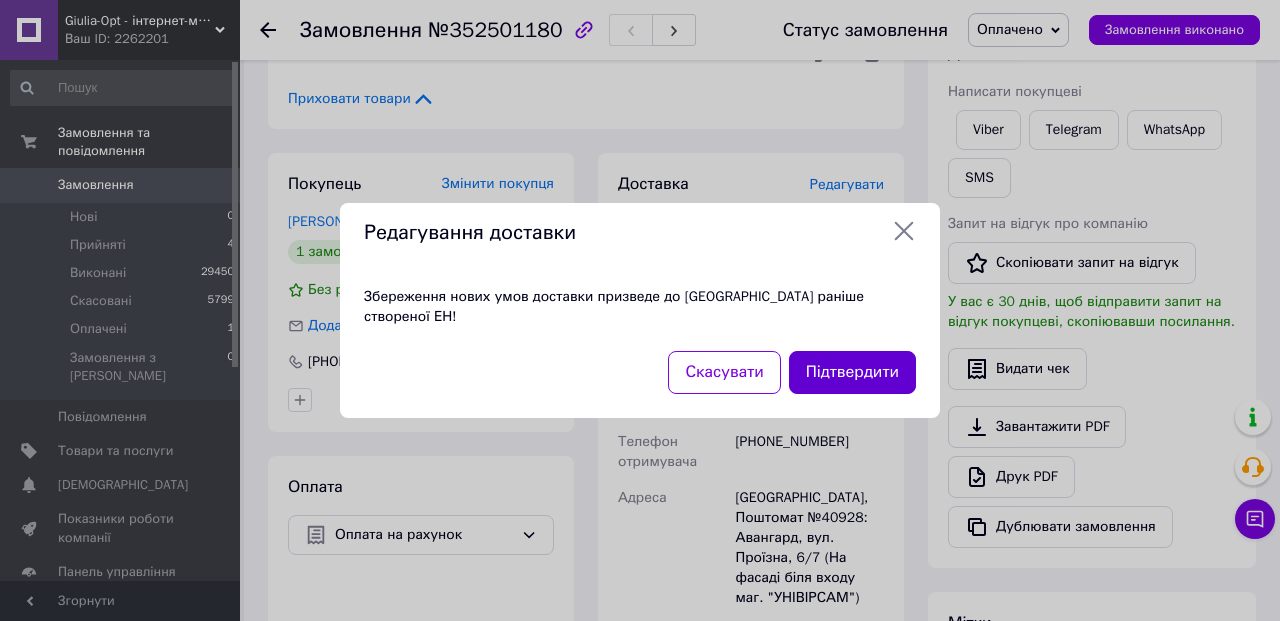 click on "Підтвердити" at bounding box center [852, 372] 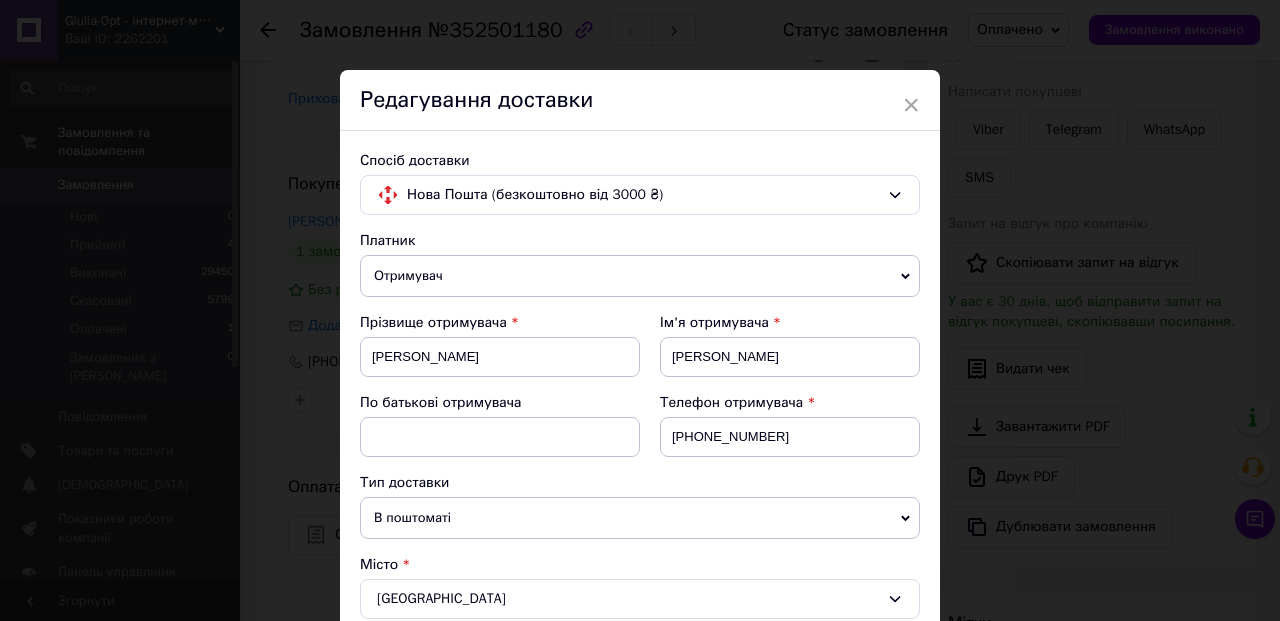 click on "Ім'я отримувача" at bounding box center [790, 323] 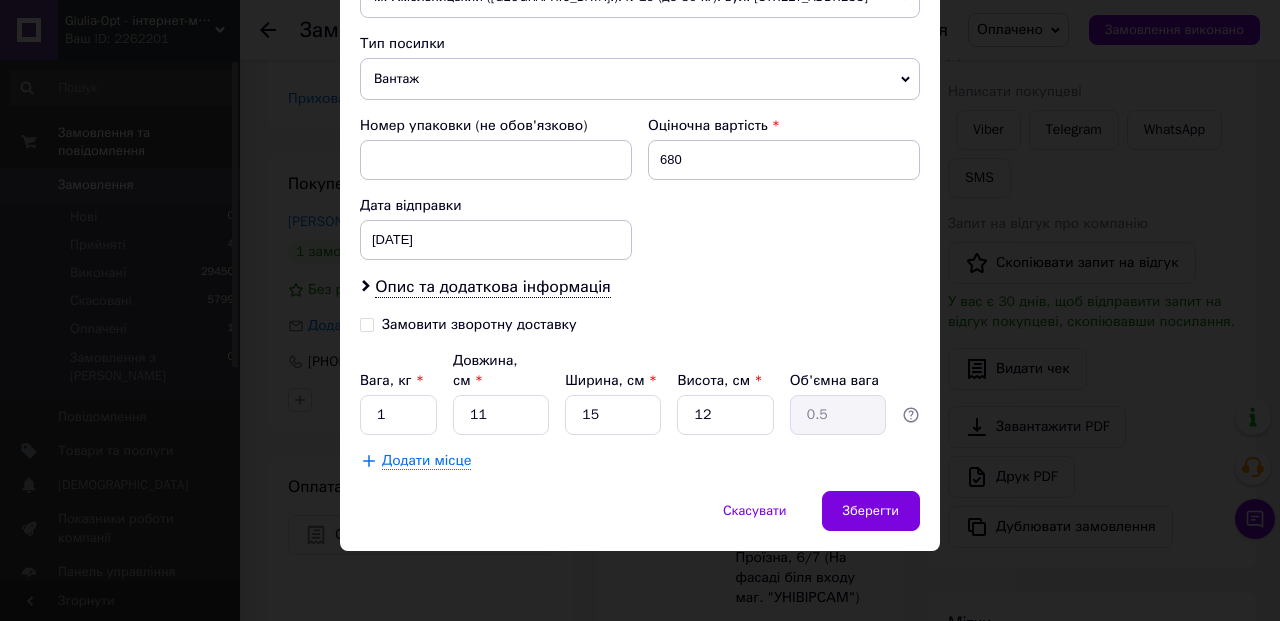 scroll, scrollTop: 805, scrollLeft: 0, axis: vertical 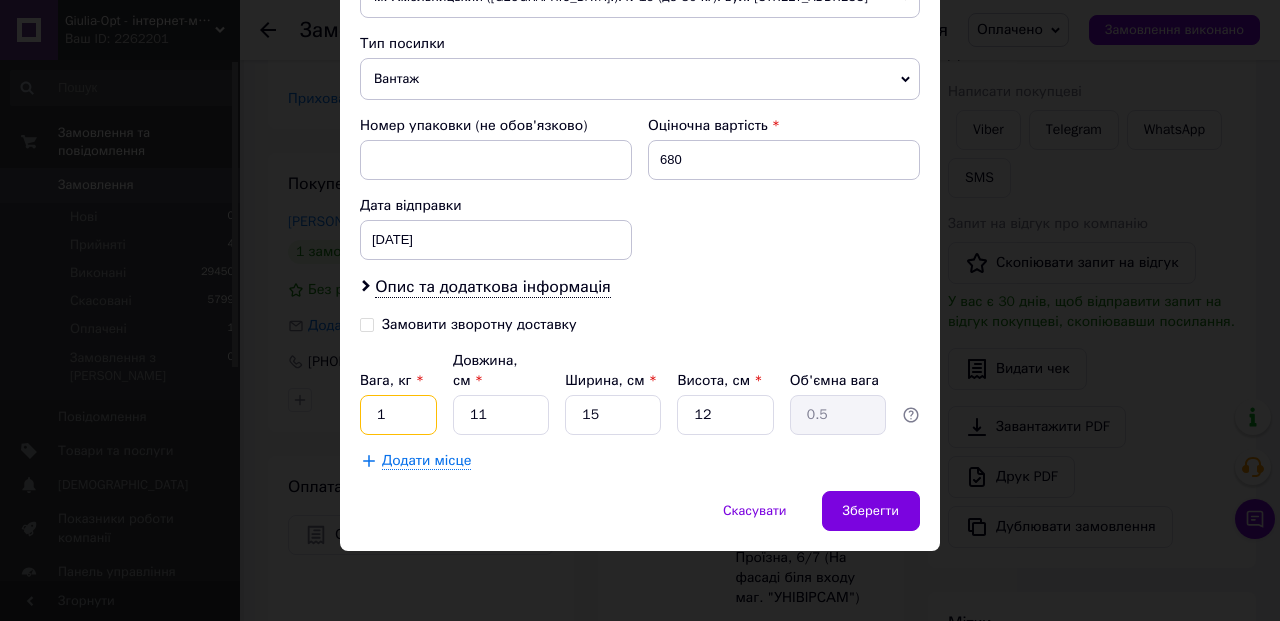 click on "1" at bounding box center [398, 415] 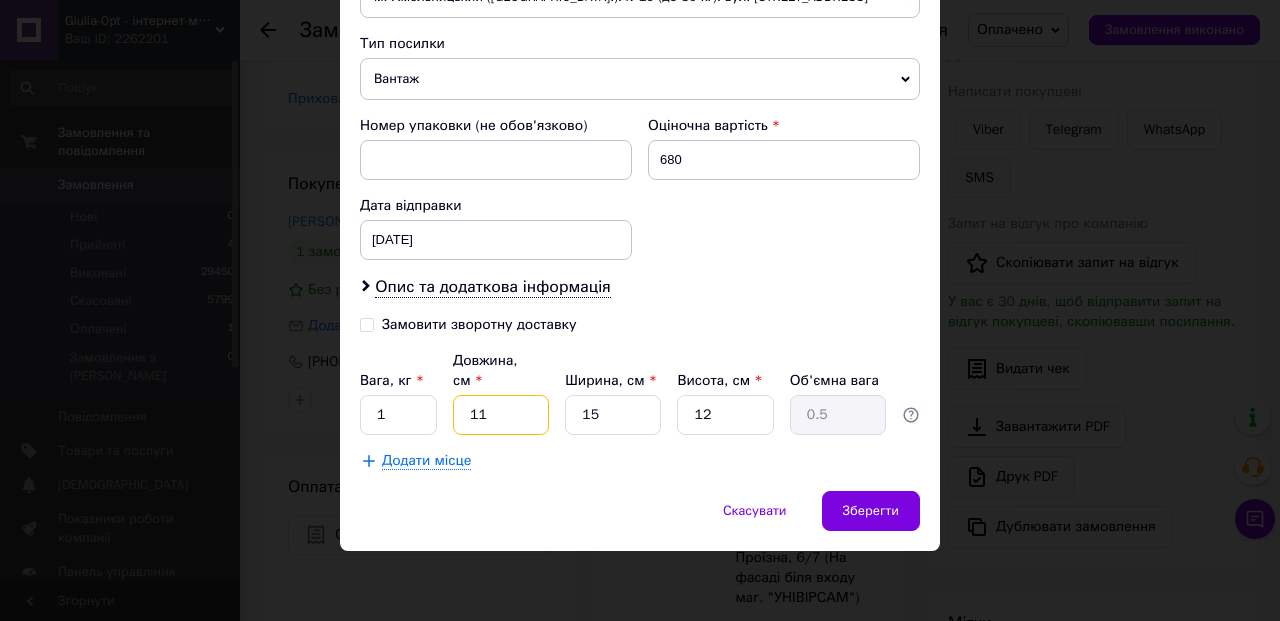 click on "11" at bounding box center (501, 415) 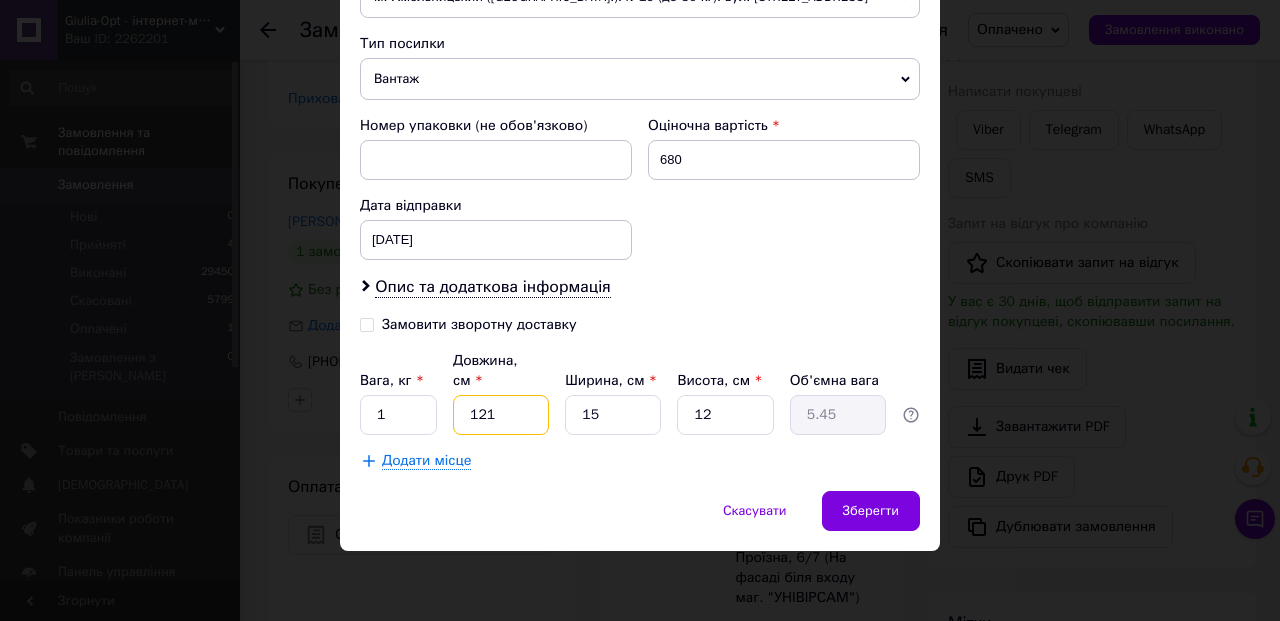 type on "11" 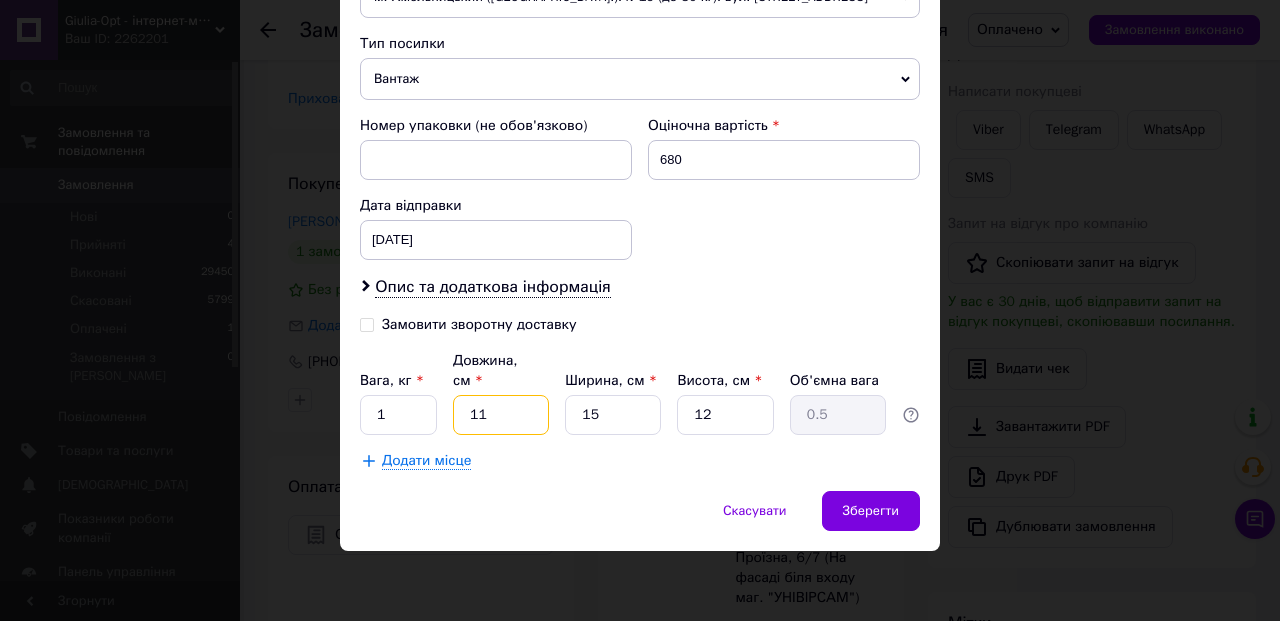 type on "2" 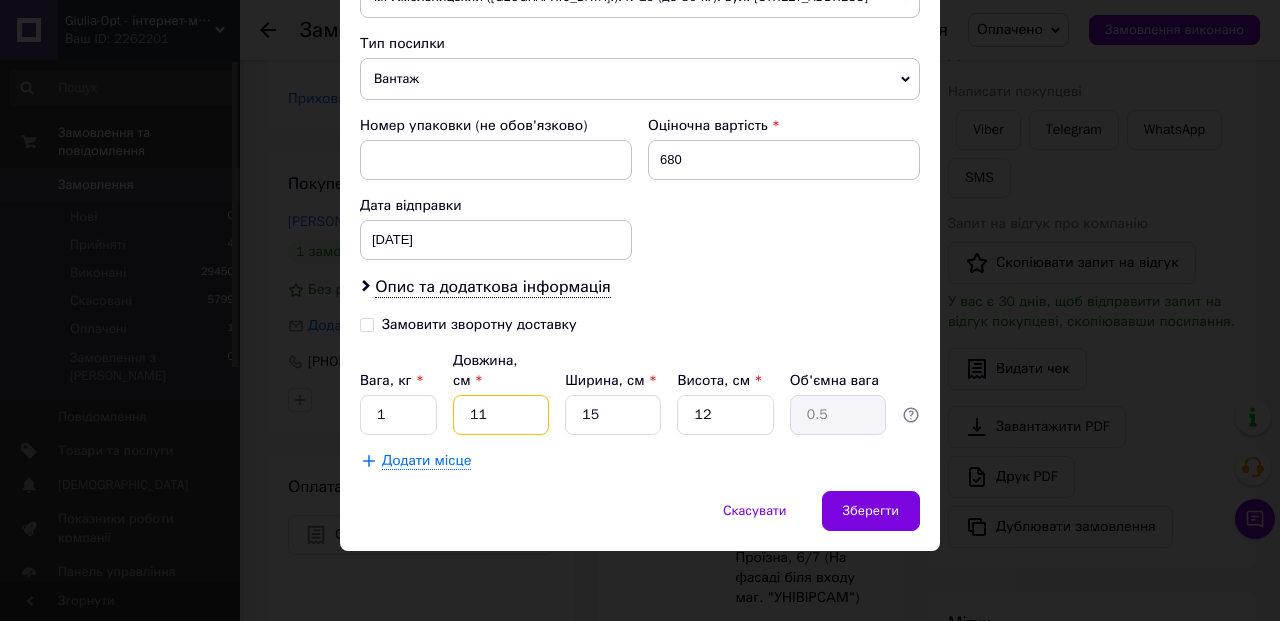 type on "0.1" 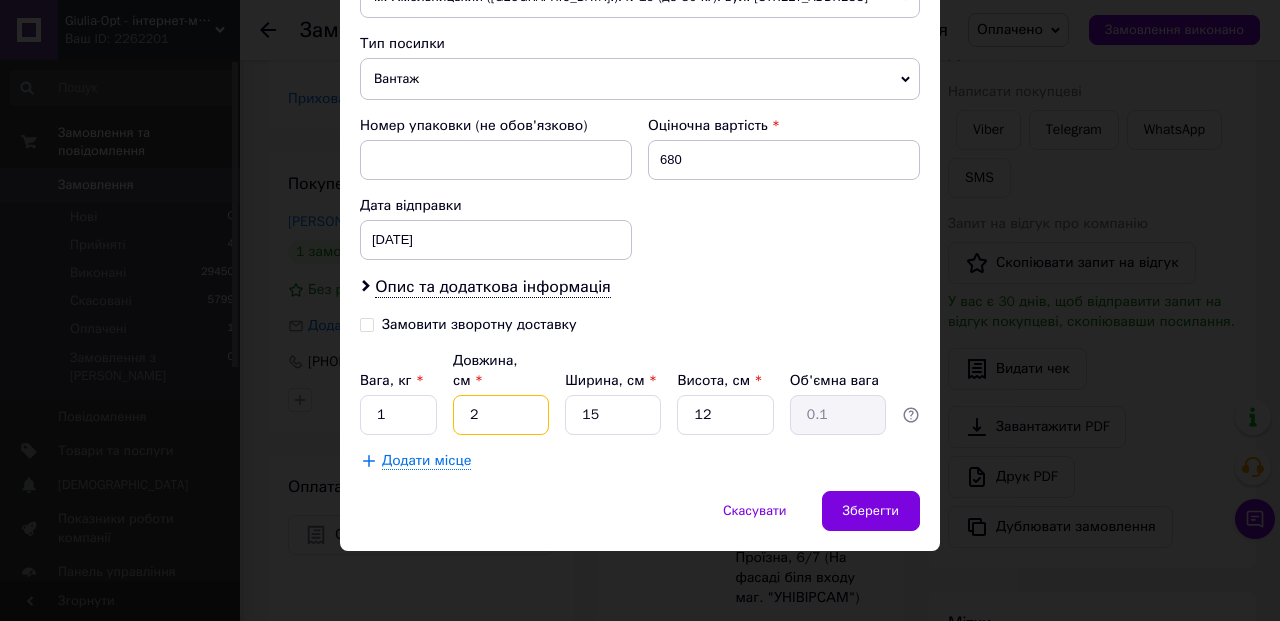 type on "20" 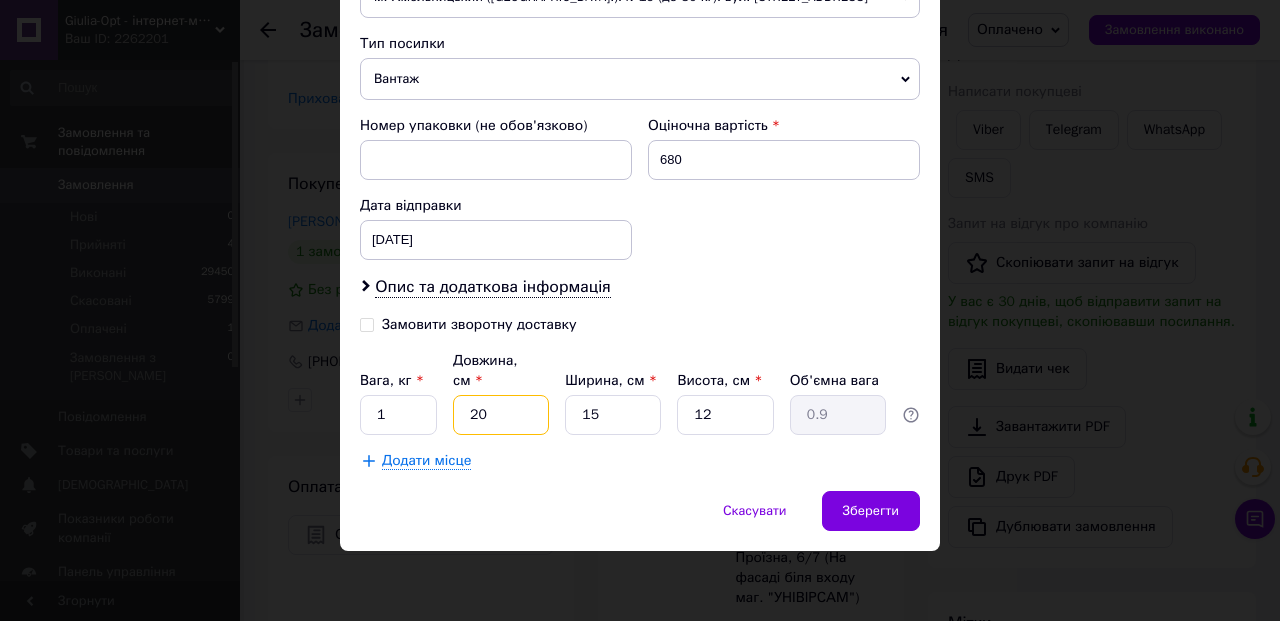 type on "202" 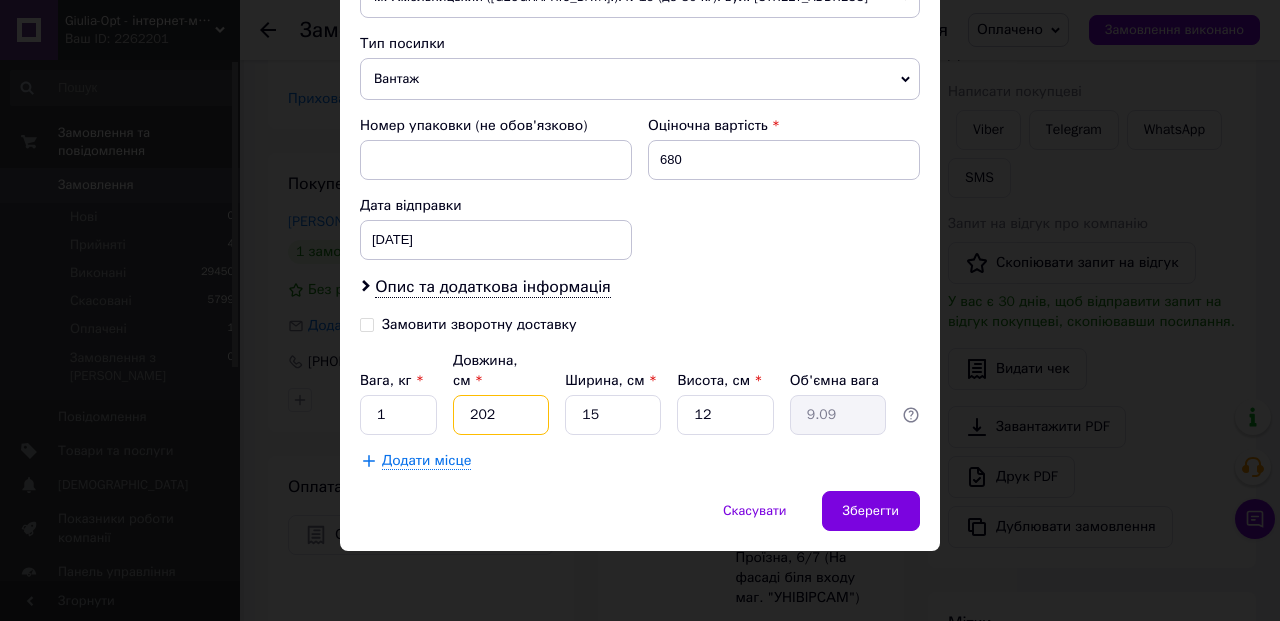 type on "2020" 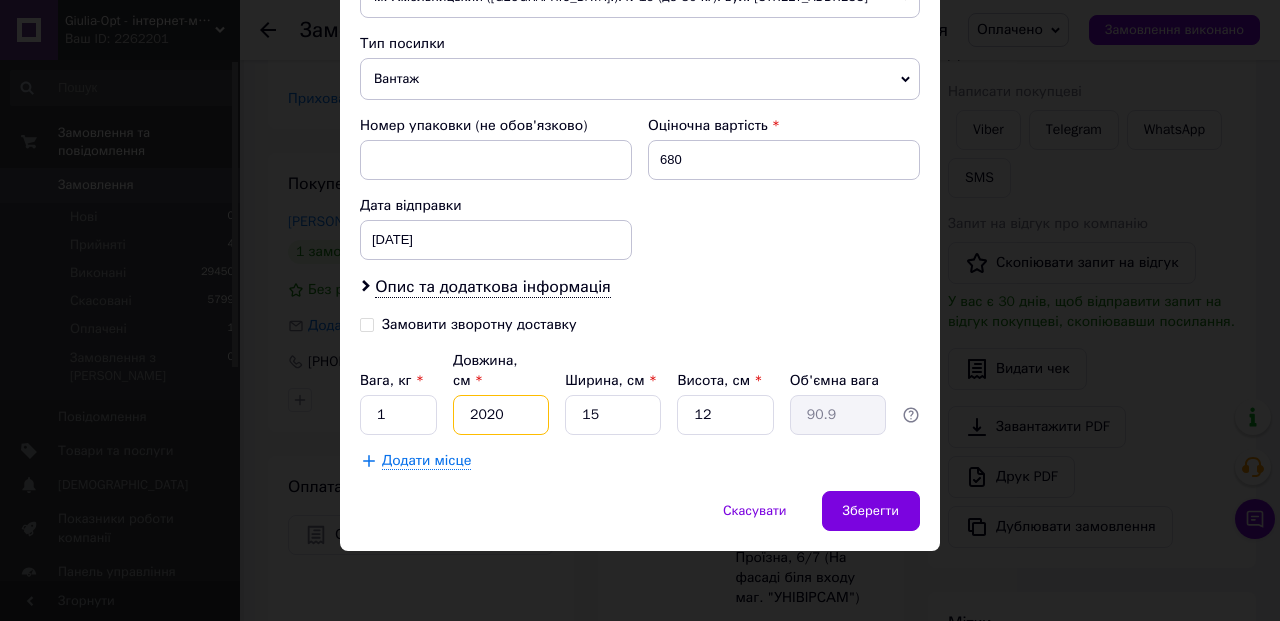 type on "20205" 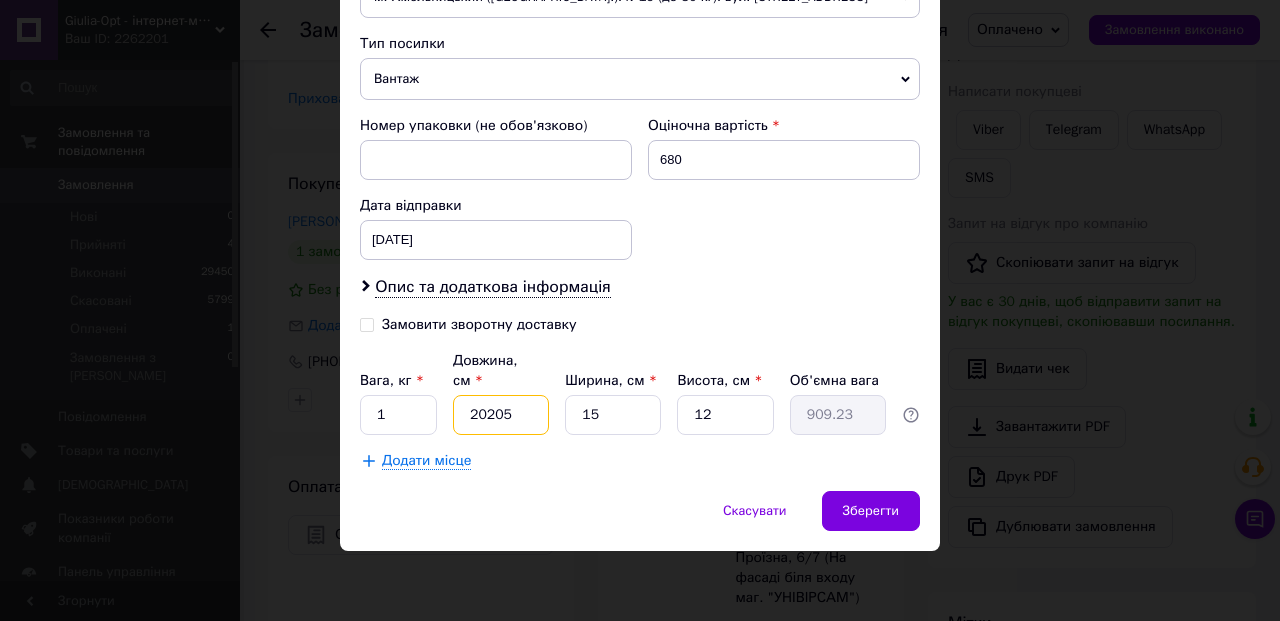 type on "20205" 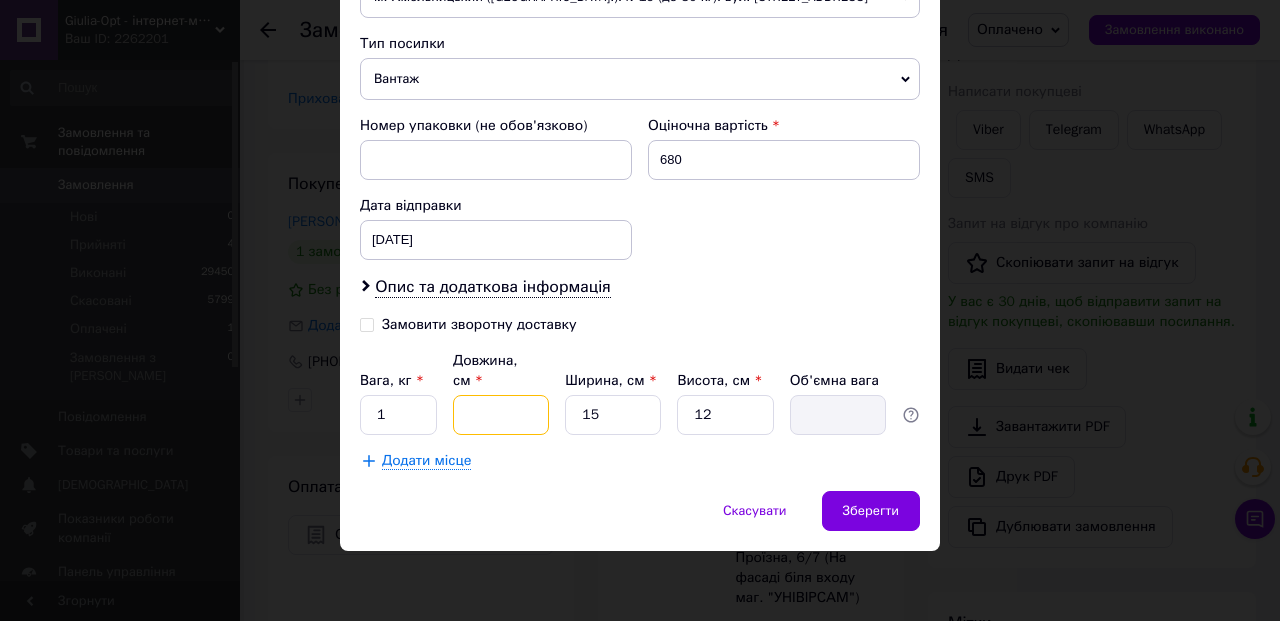 type on "2" 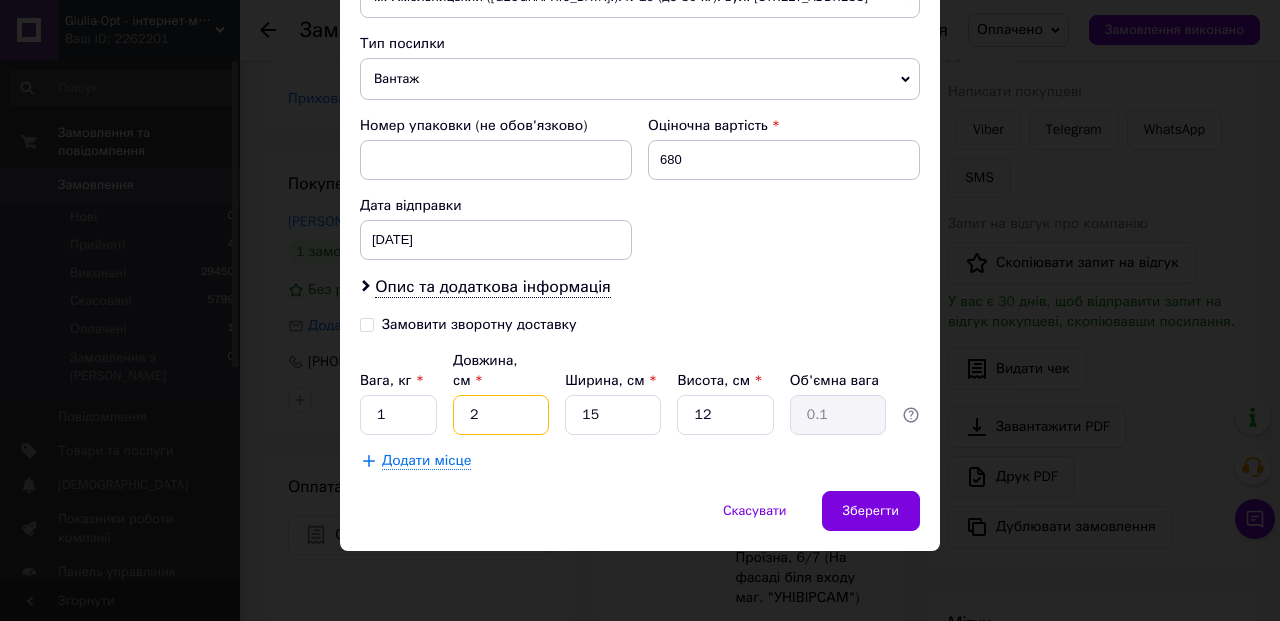 type on "20" 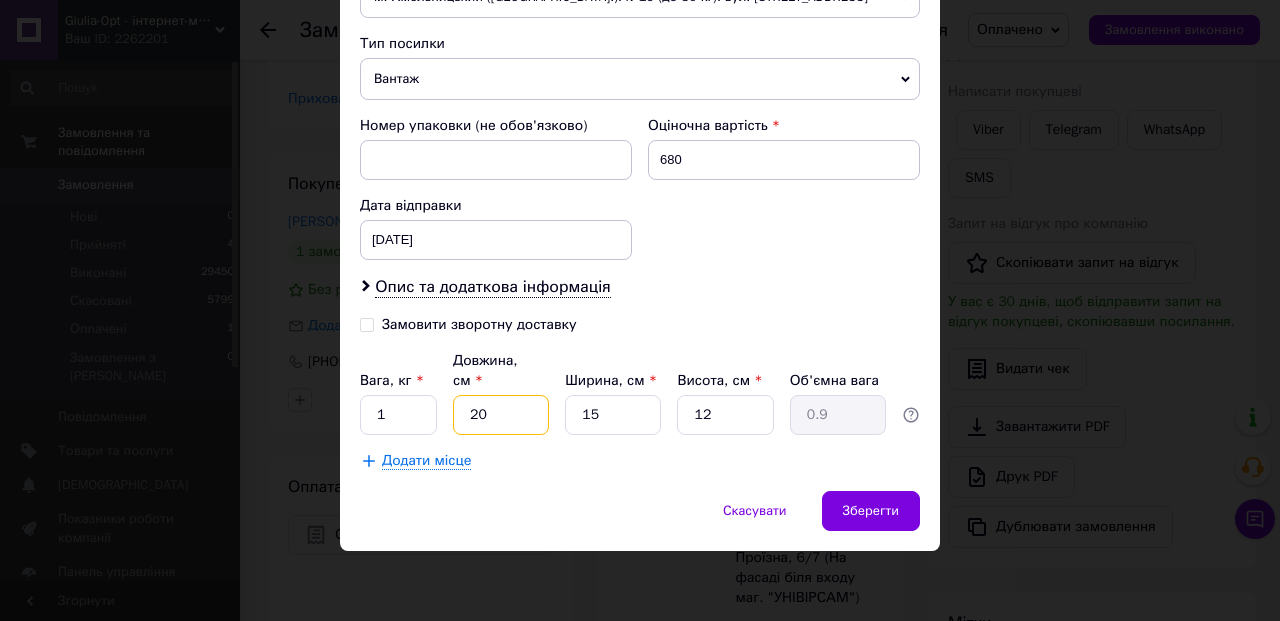 type on "20" 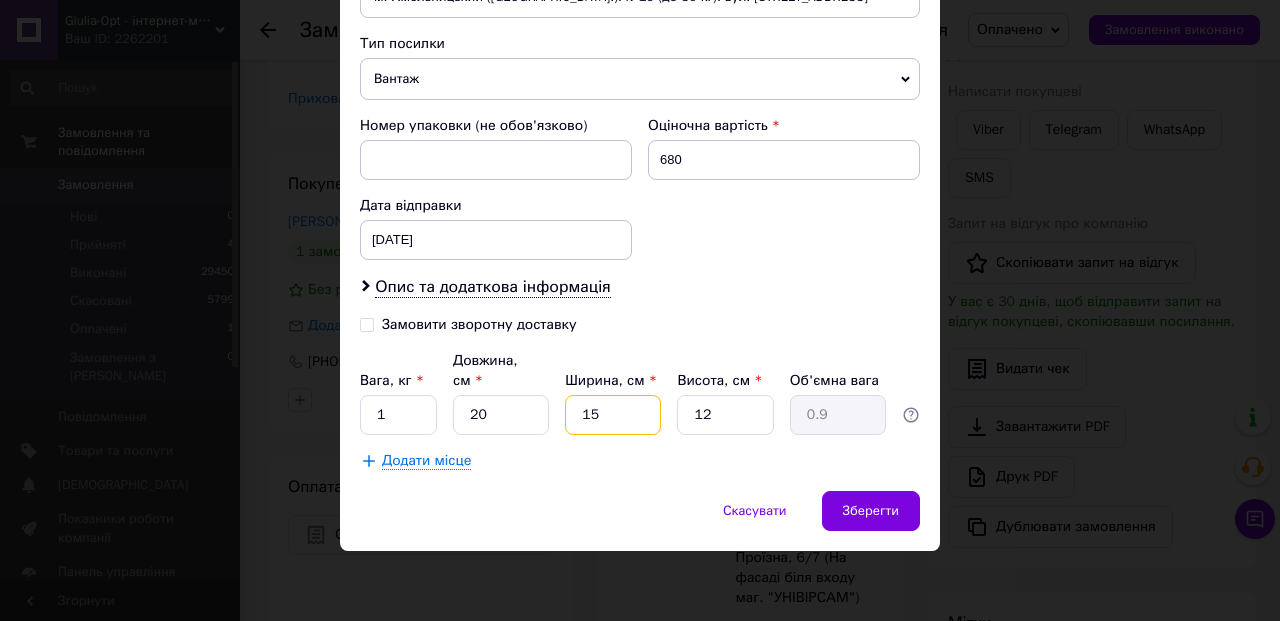 type on "2" 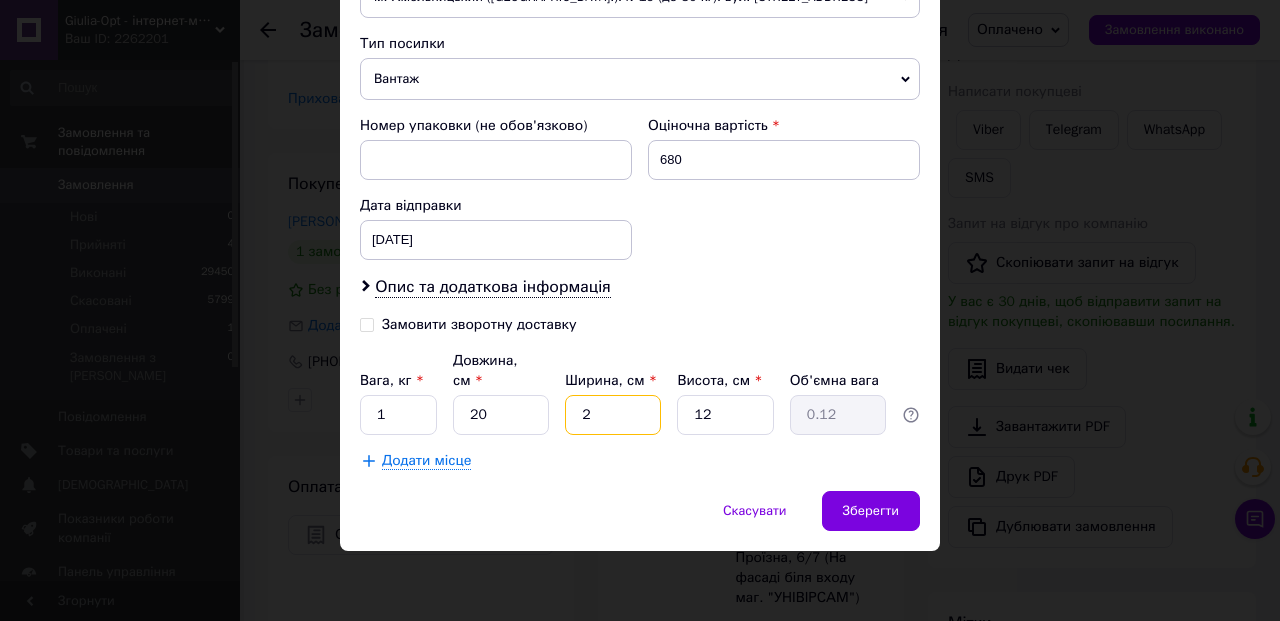 type on "20" 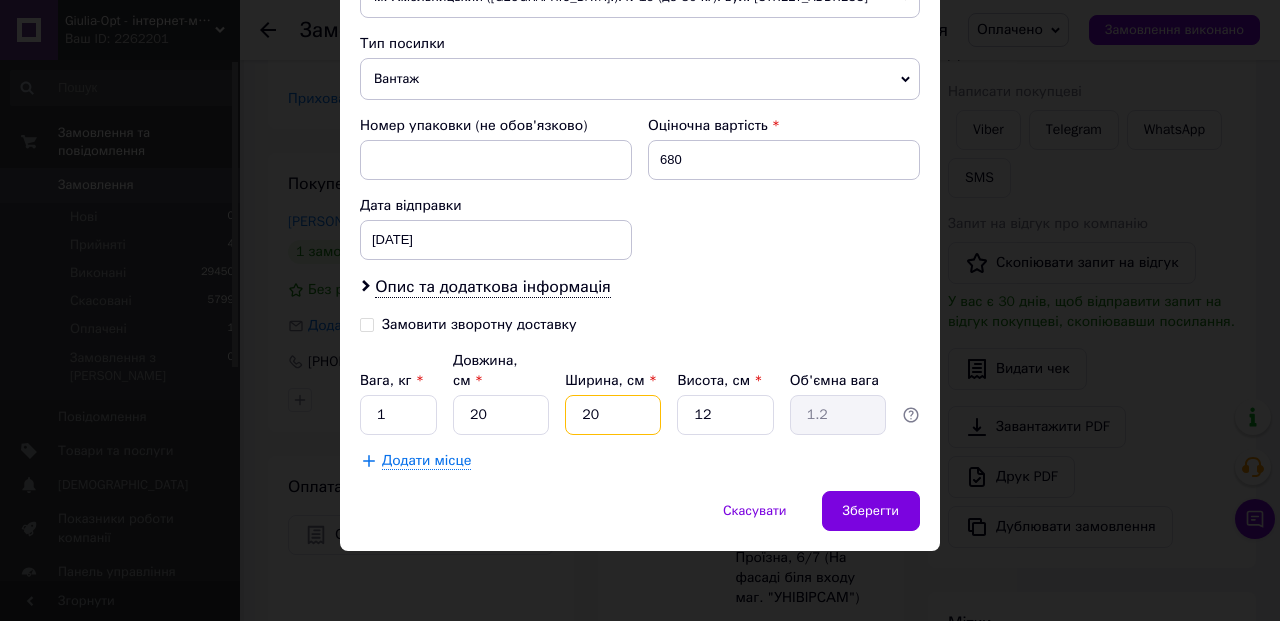 type on "20" 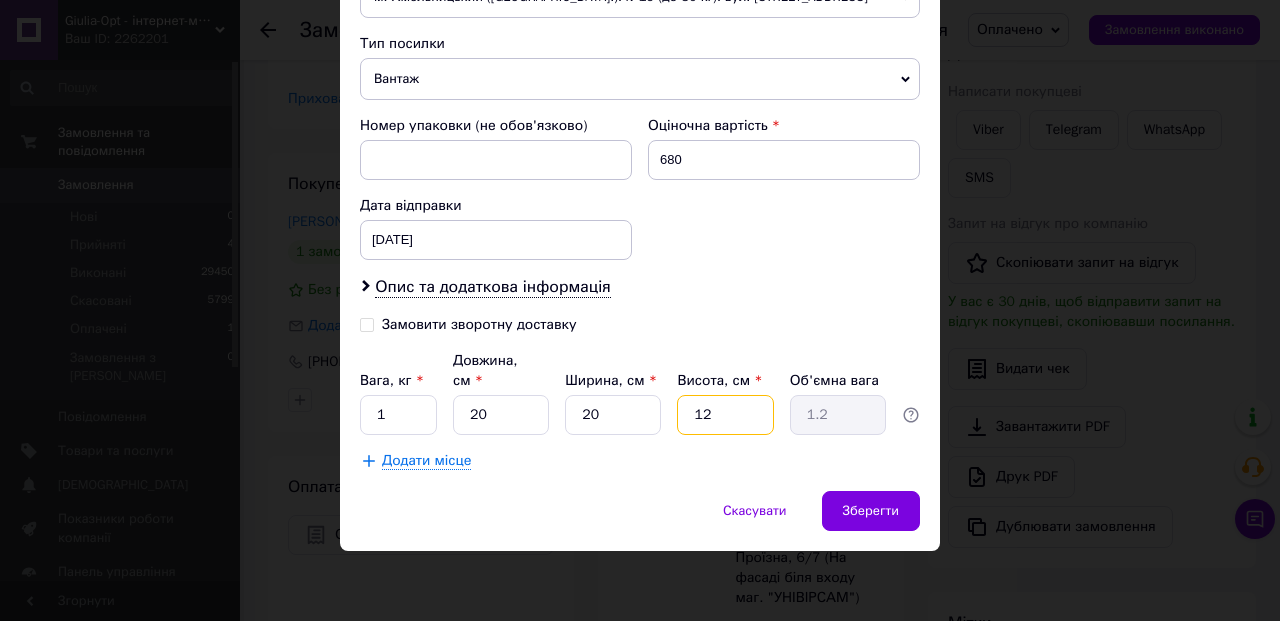 type on "5" 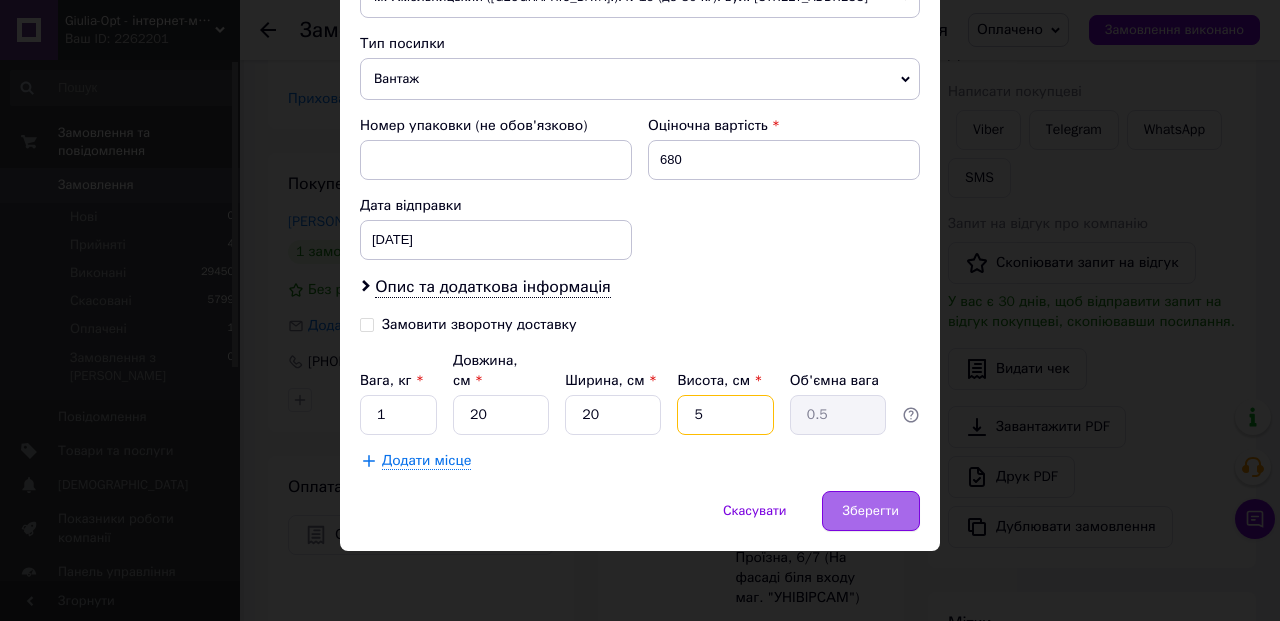 type on "5" 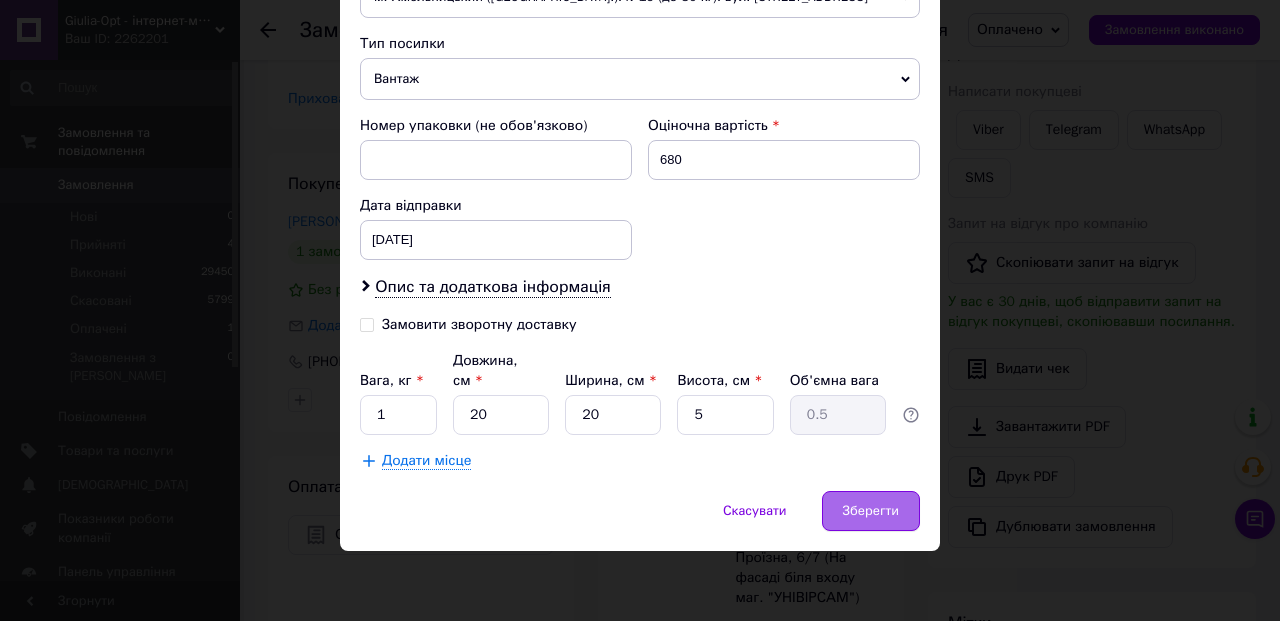 click on "Зберегти" at bounding box center (871, 511) 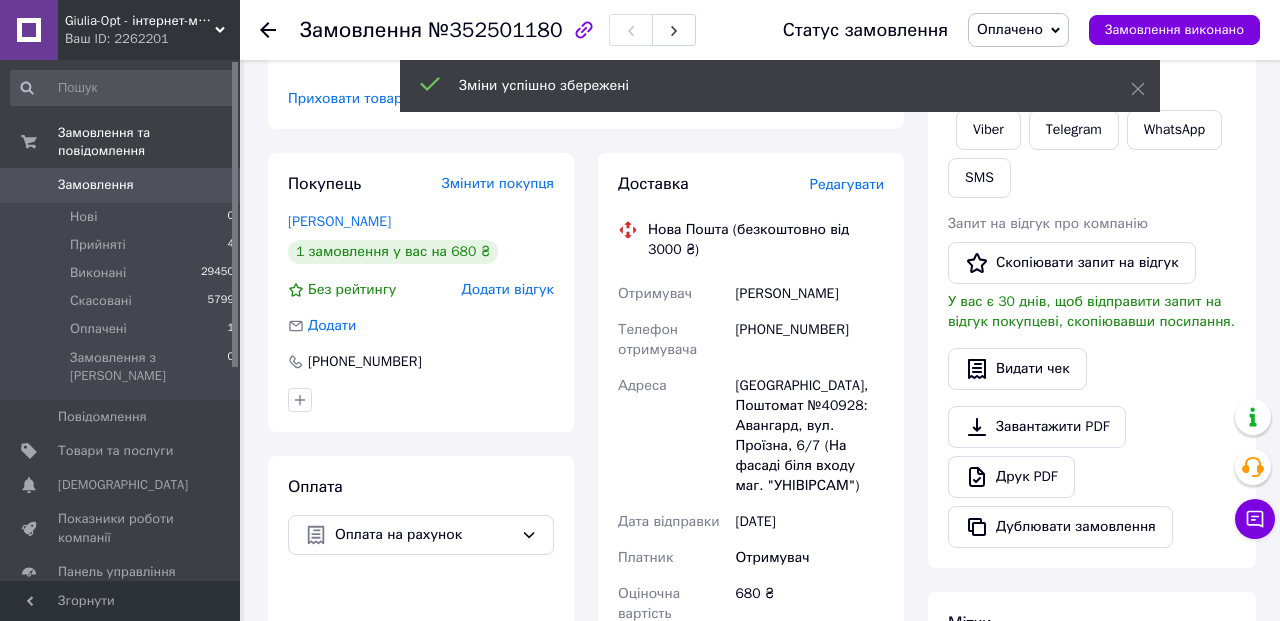 click on "Редагувати" at bounding box center [847, 184] 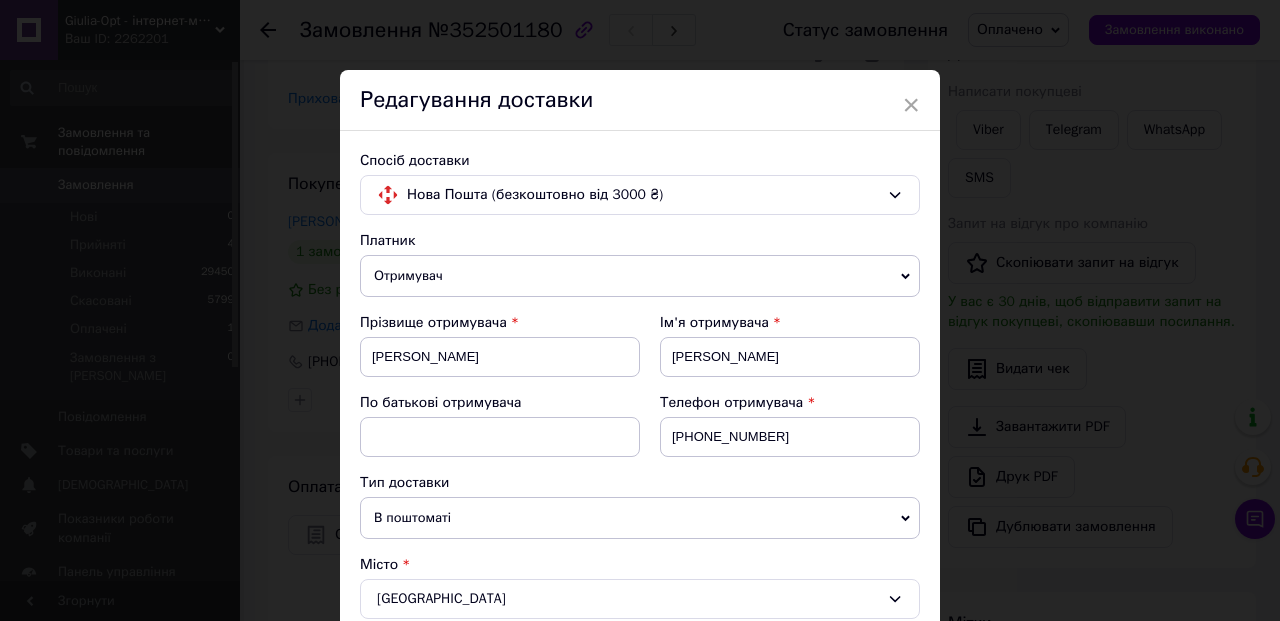 click on "По батькові отримувача" at bounding box center (500, 433) 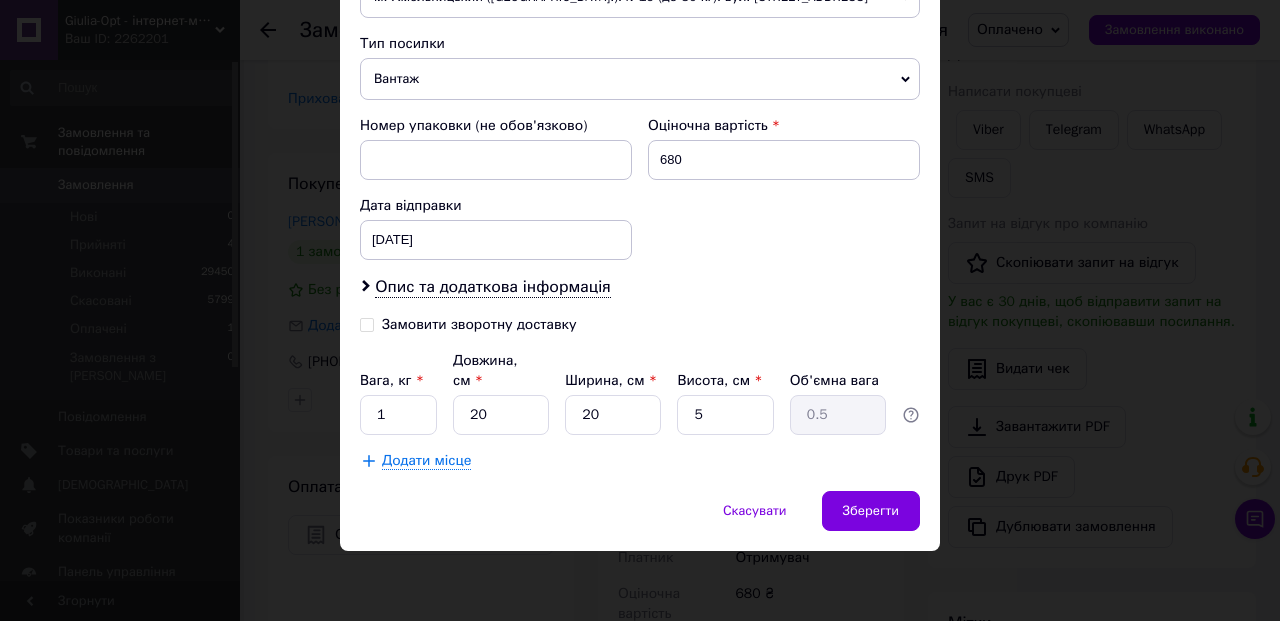 scroll, scrollTop: 804, scrollLeft: 0, axis: vertical 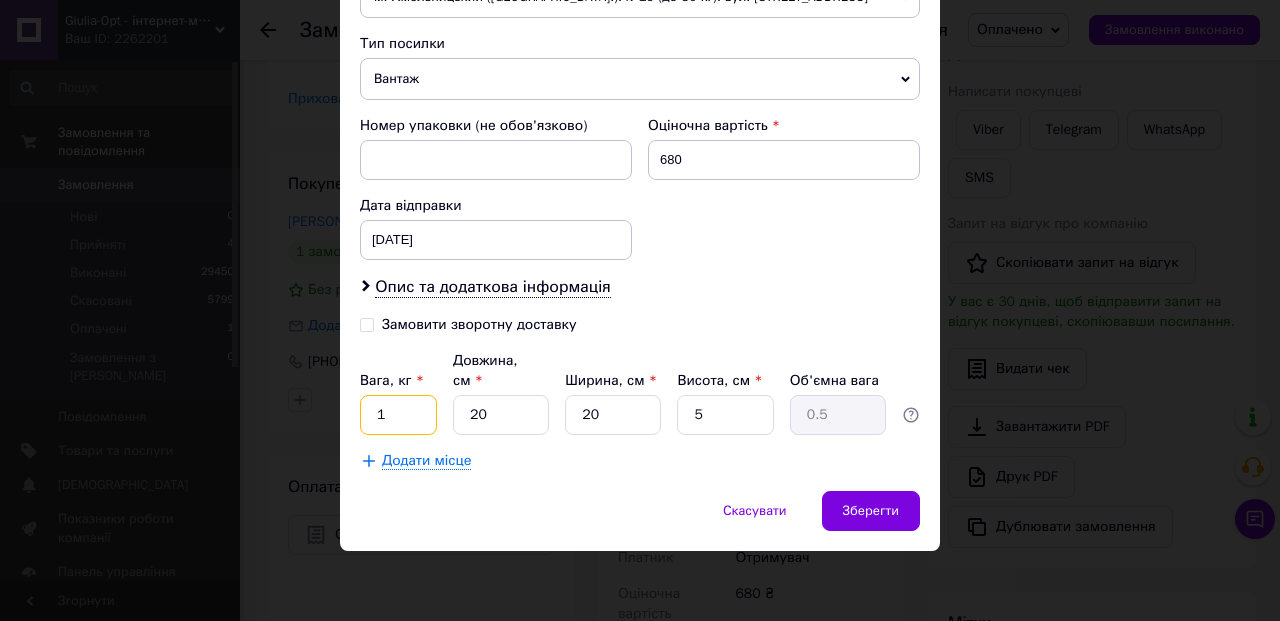 click on "1" at bounding box center (398, 415) 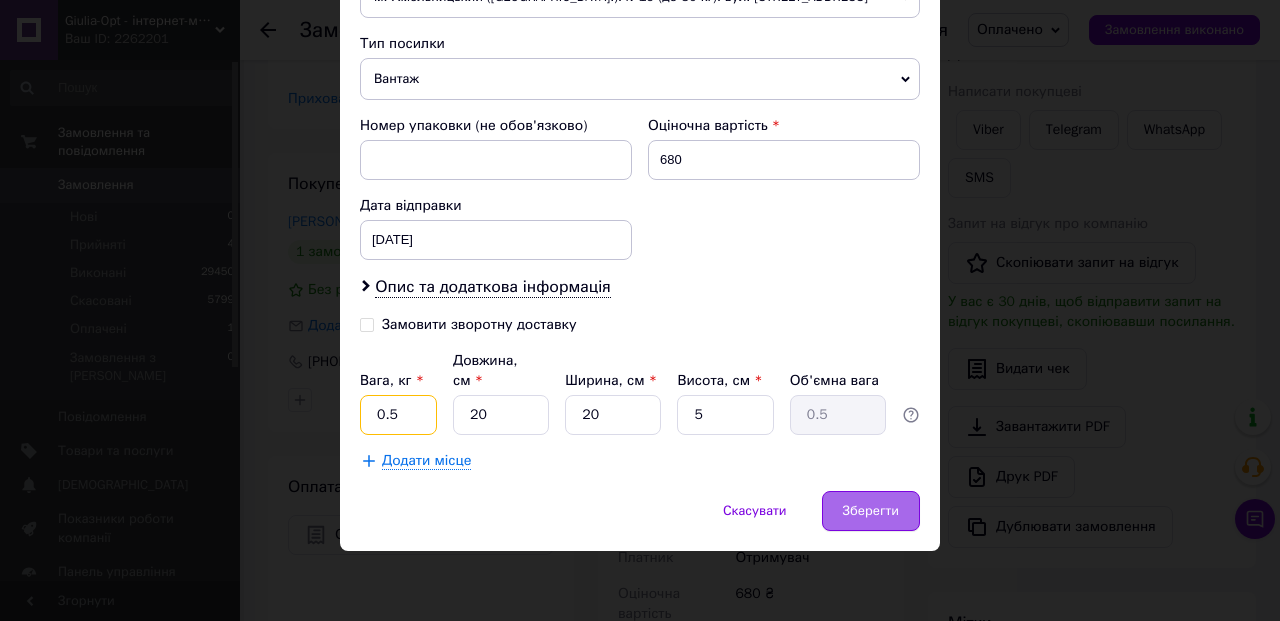 type on "0.5" 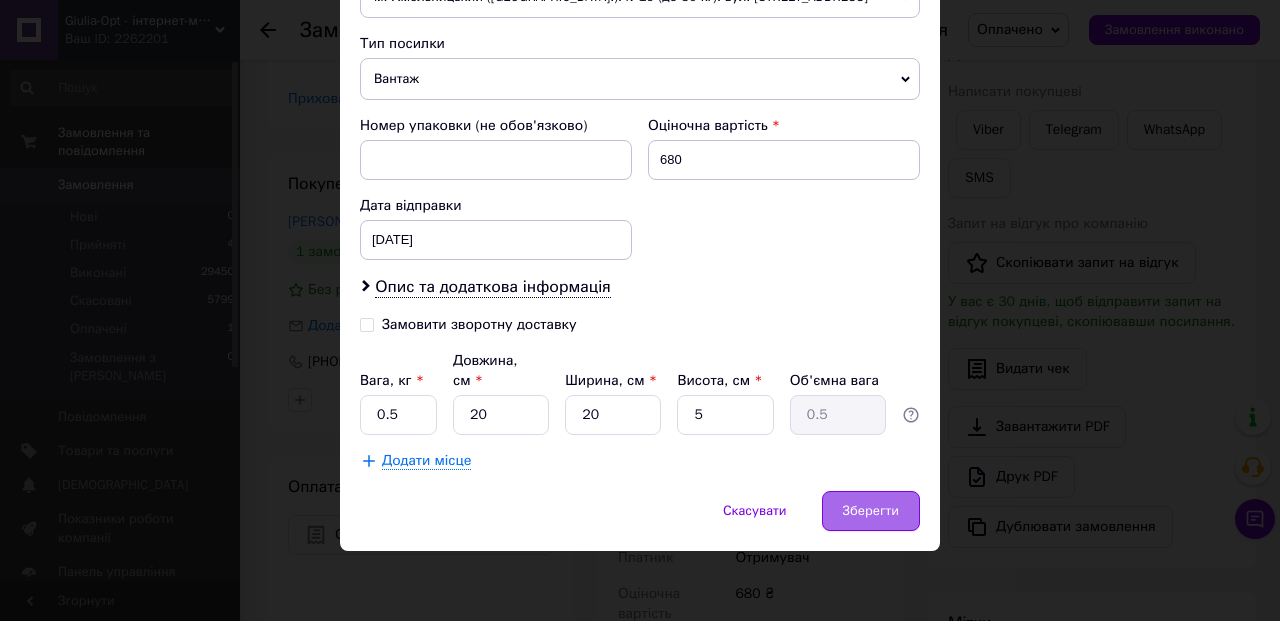 click on "Зберегти" at bounding box center (871, 511) 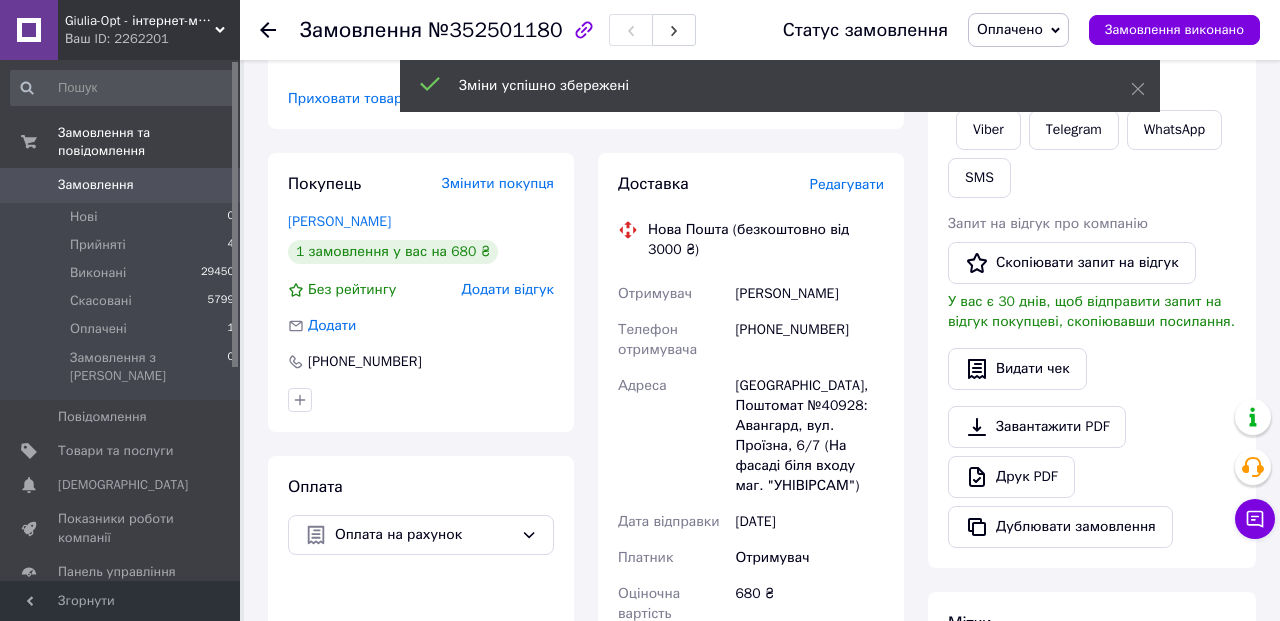 click on "Отримувач" at bounding box center (809, 558) 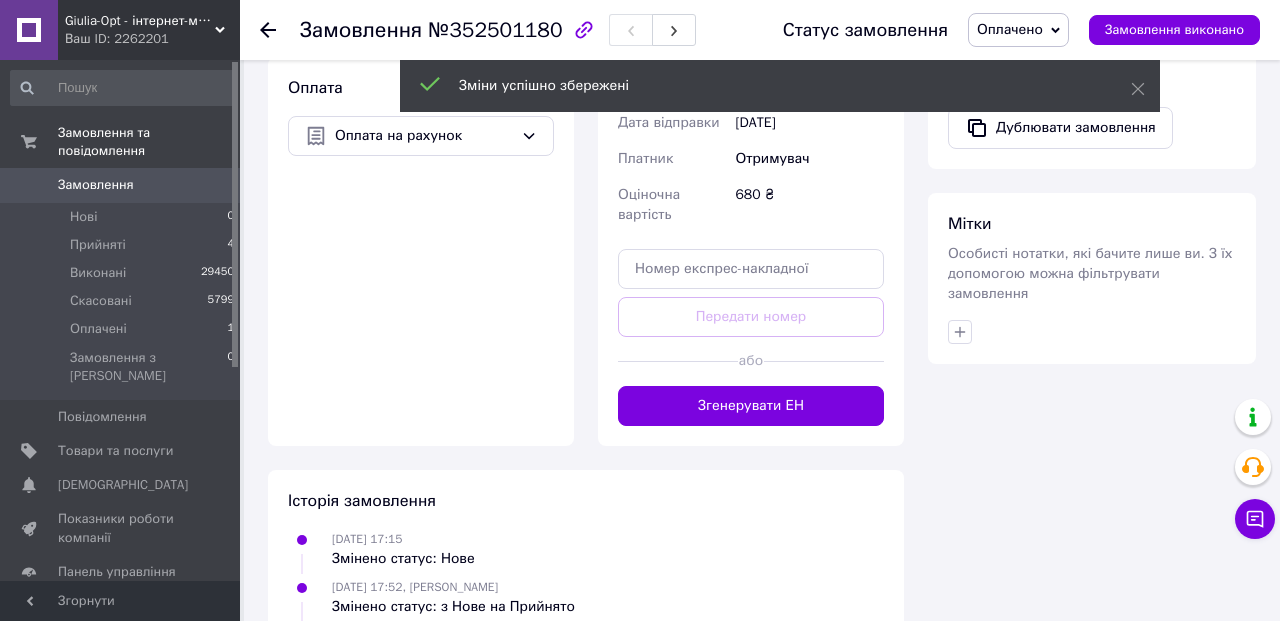 scroll, scrollTop: 1020, scrollLeft: 0, axis: vertical 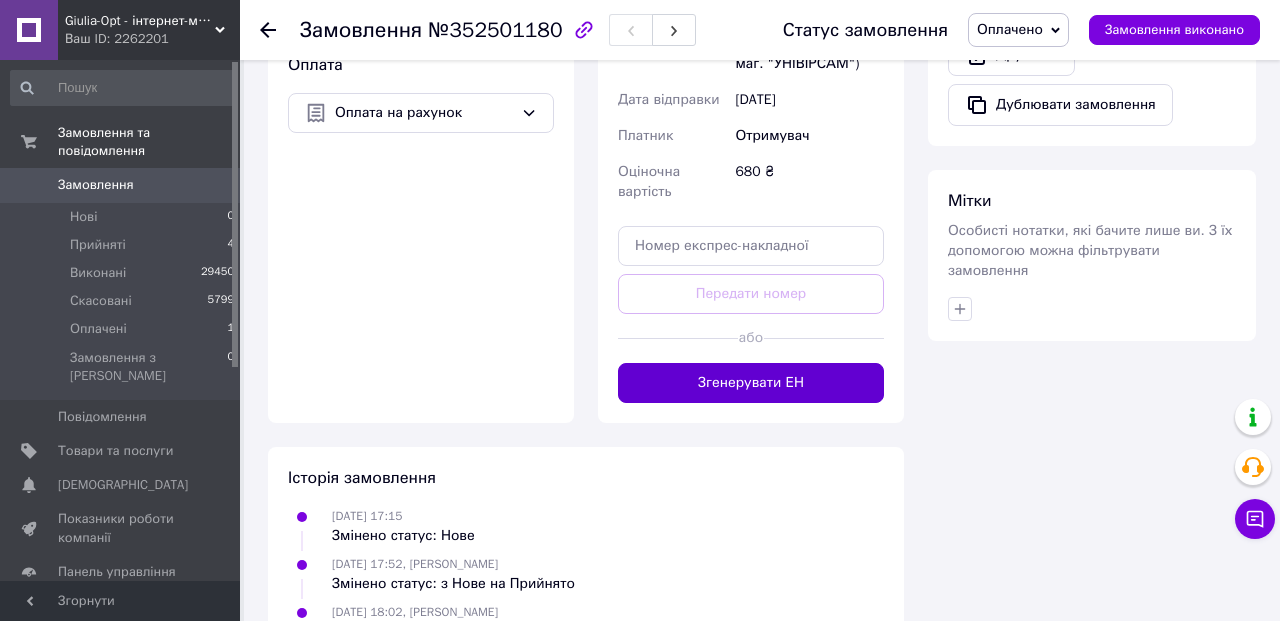 click on "Згенерувати ЕН" at bounding box center [751, 383] 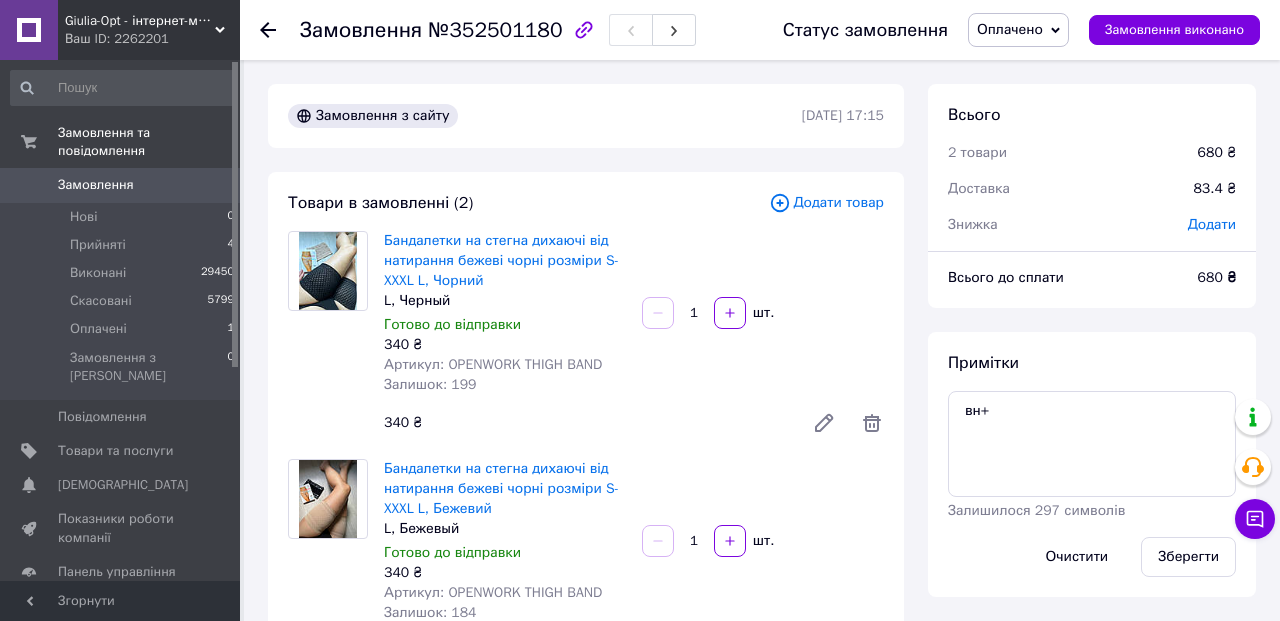 scroll, scrollTop: 0, scrollLeft: 0, axis: both 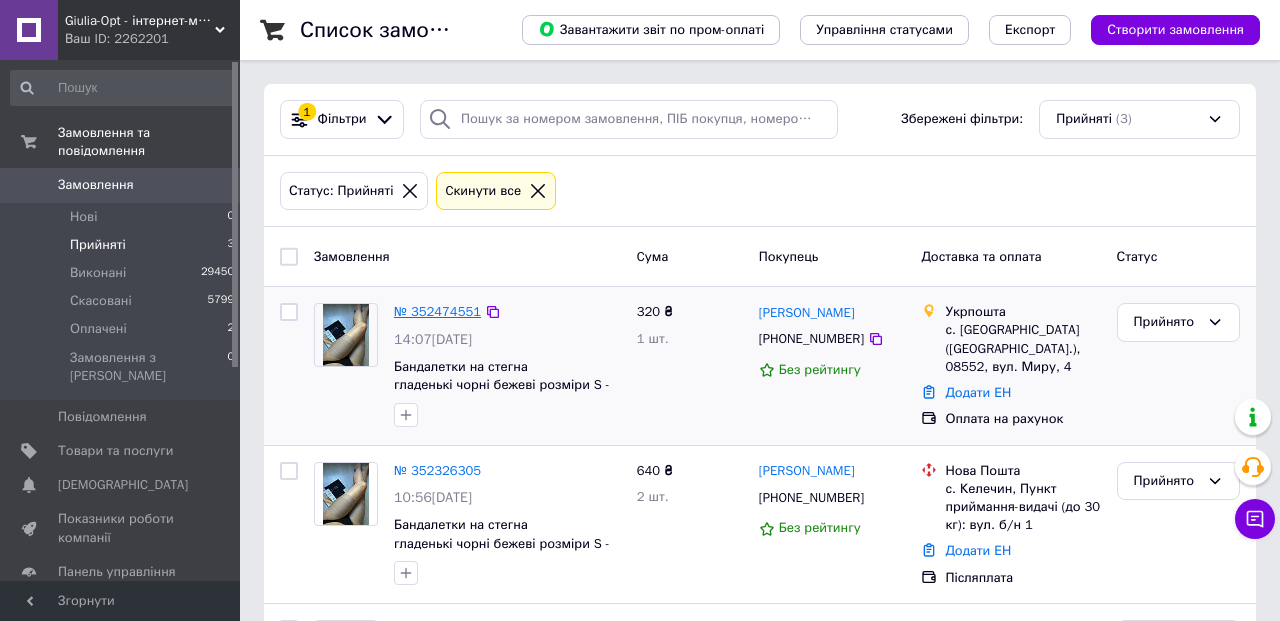 click on "№ 352474551" at bounding box center [437, 311] 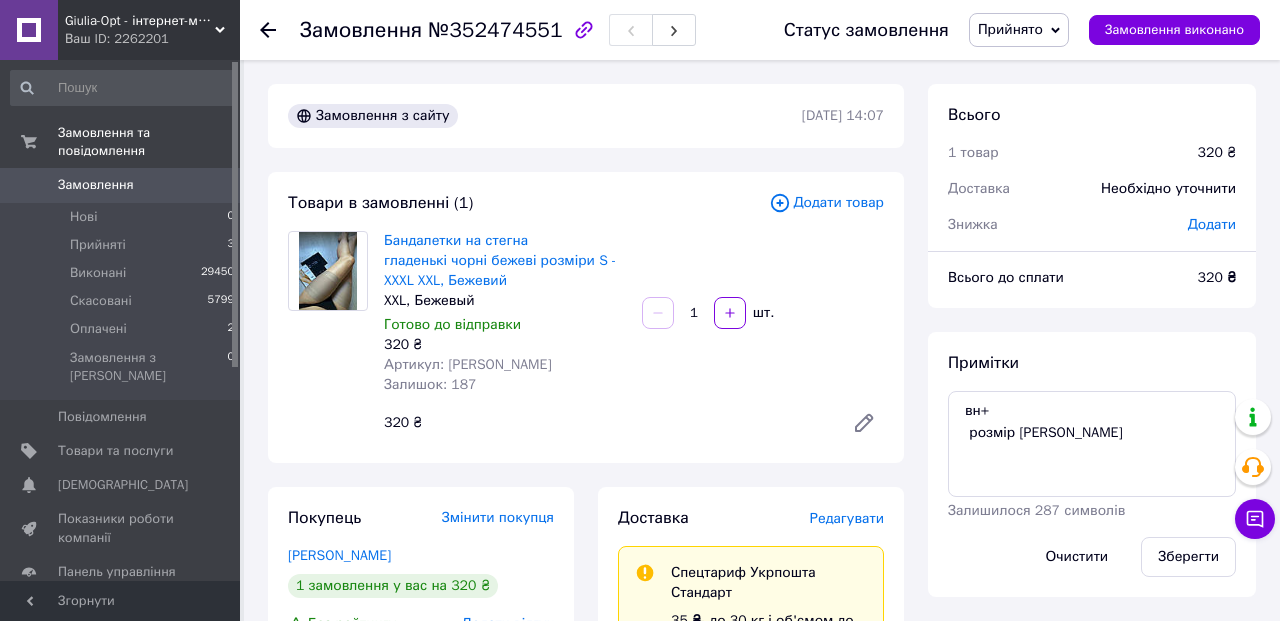 click on "Додати товар" at bounding box center [826, 203] 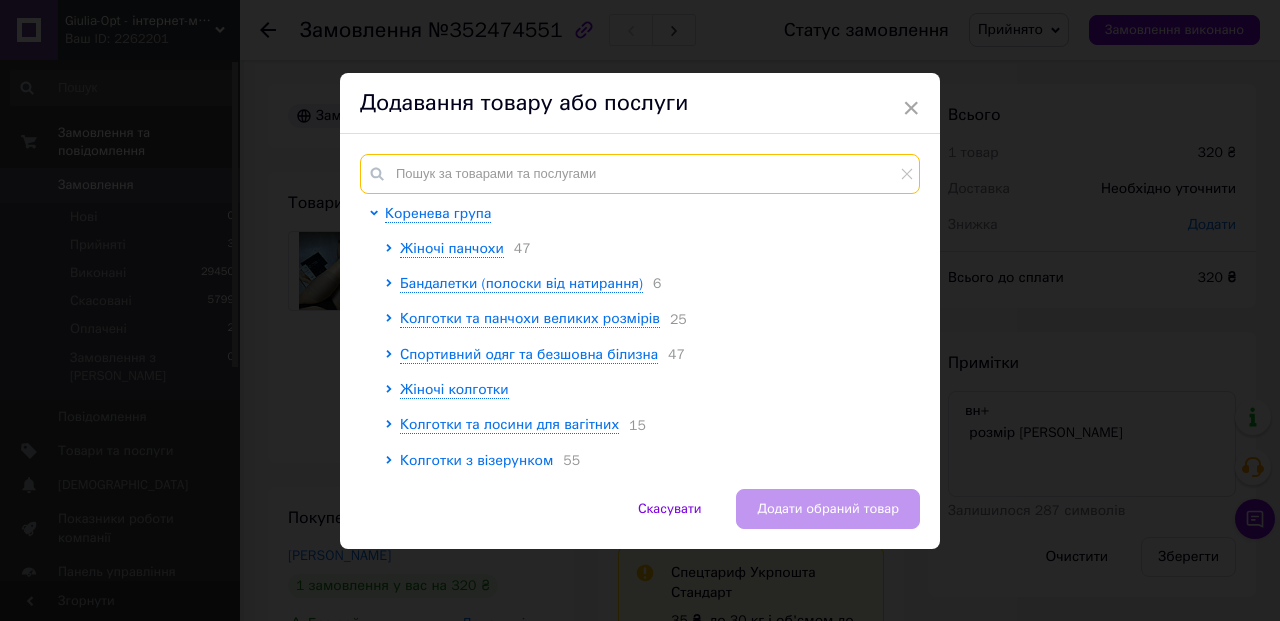 click at bounding box center (640, 174) 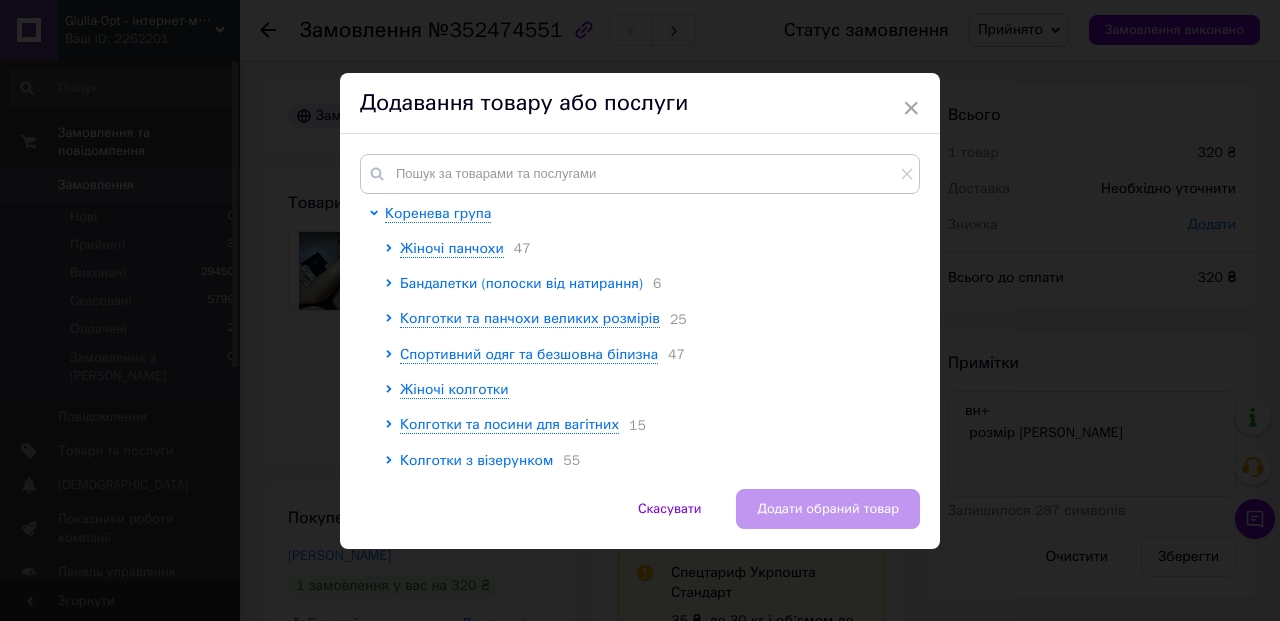 click 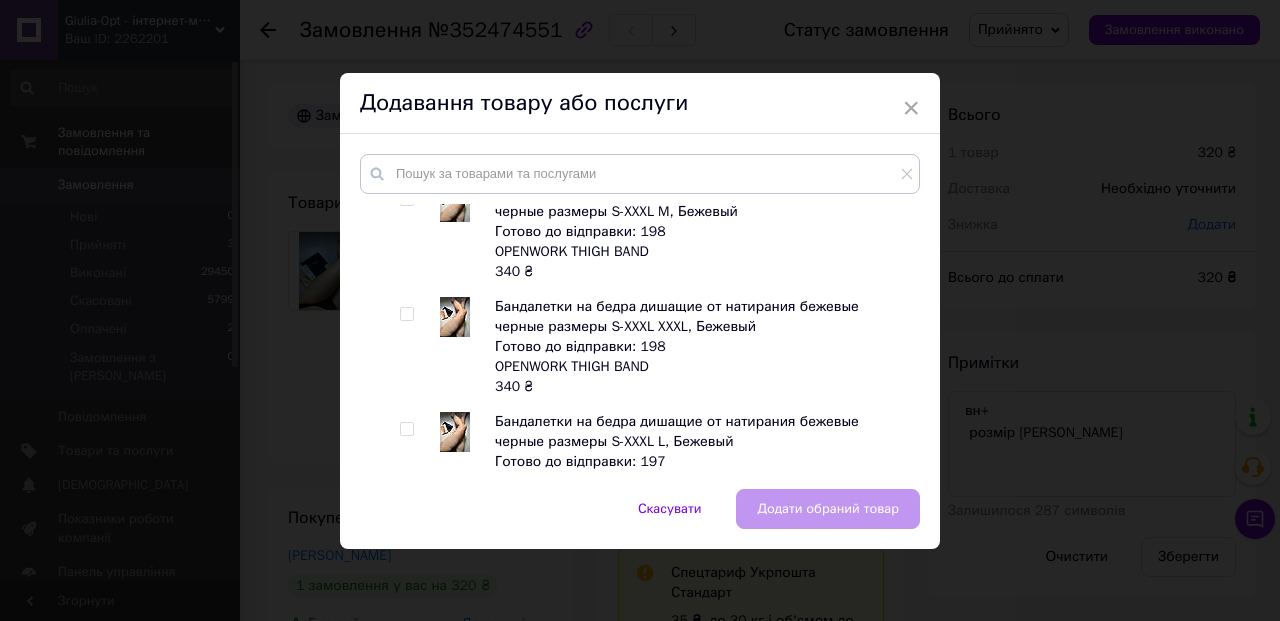 scroll, scrollTop: 247, scrollLeft: 0, axis: vertical 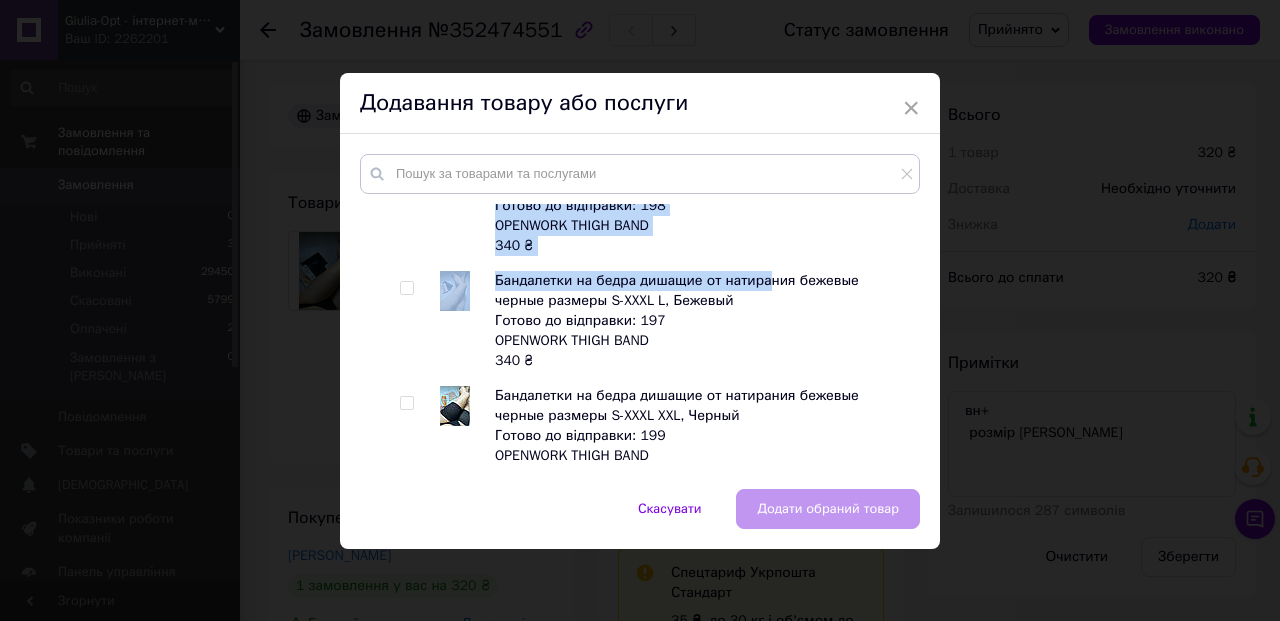 drag, startPoint x: 793, startPoint y: 249, endPoint x: 773, endPoint y: 276, distance: 33.600594 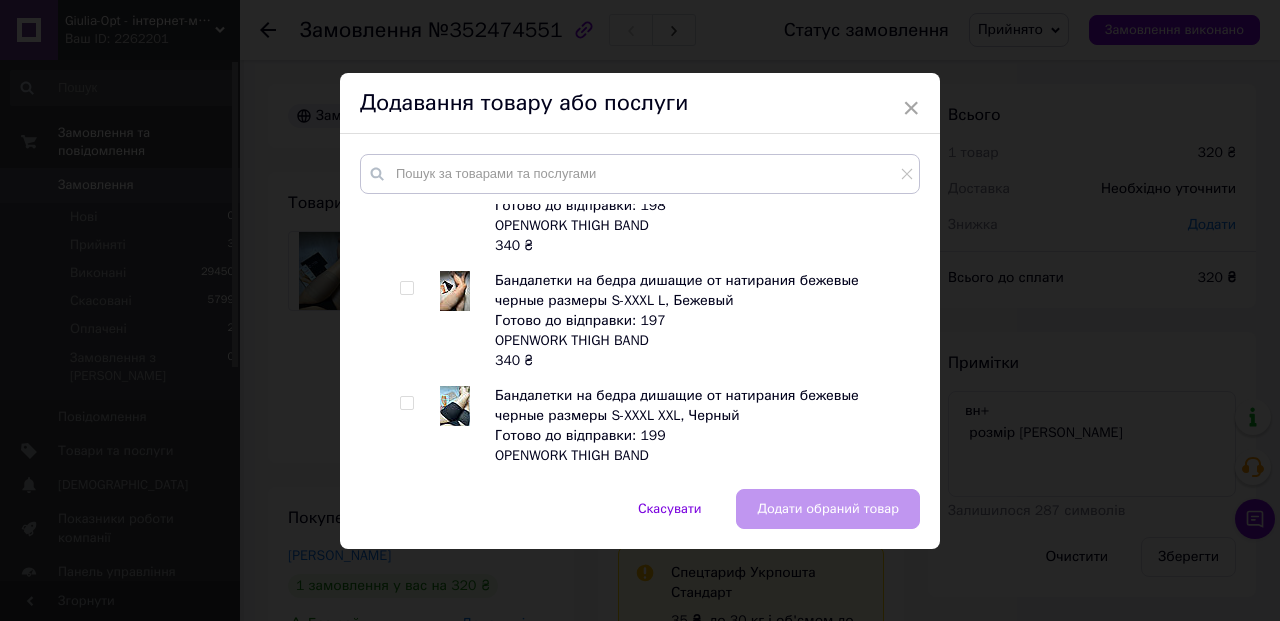 click at bounding box center [407, 288] 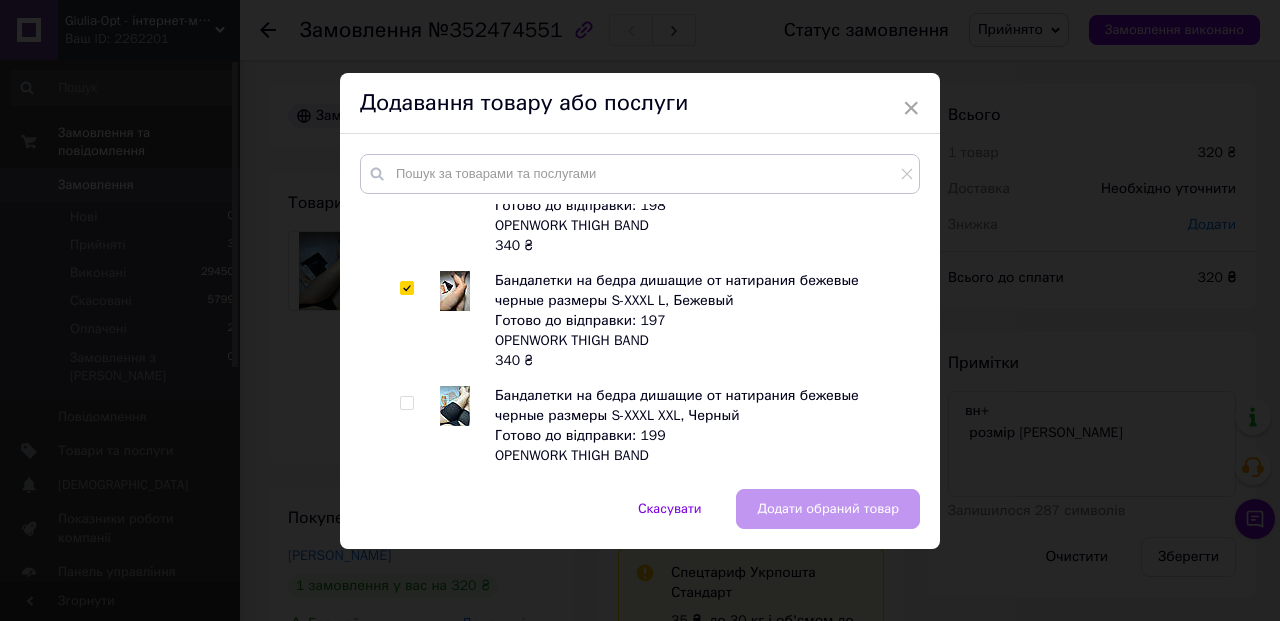 checkbox on "true" 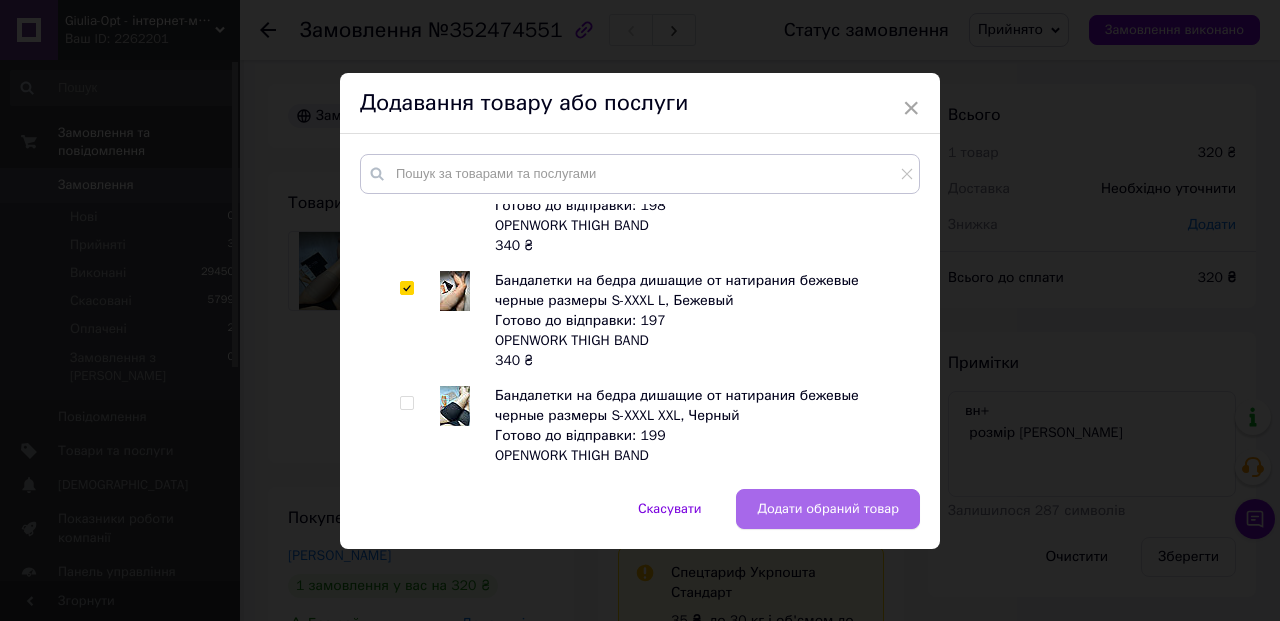 click on "Додати обраний товар" at bounding box center [828, 509] 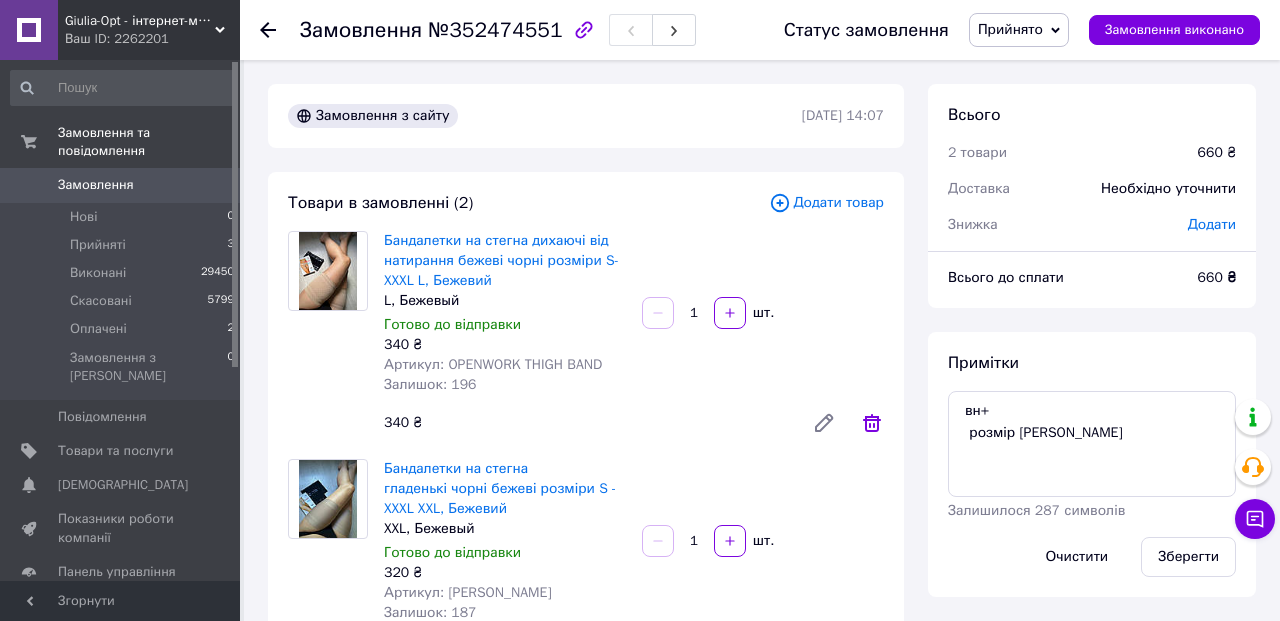 click 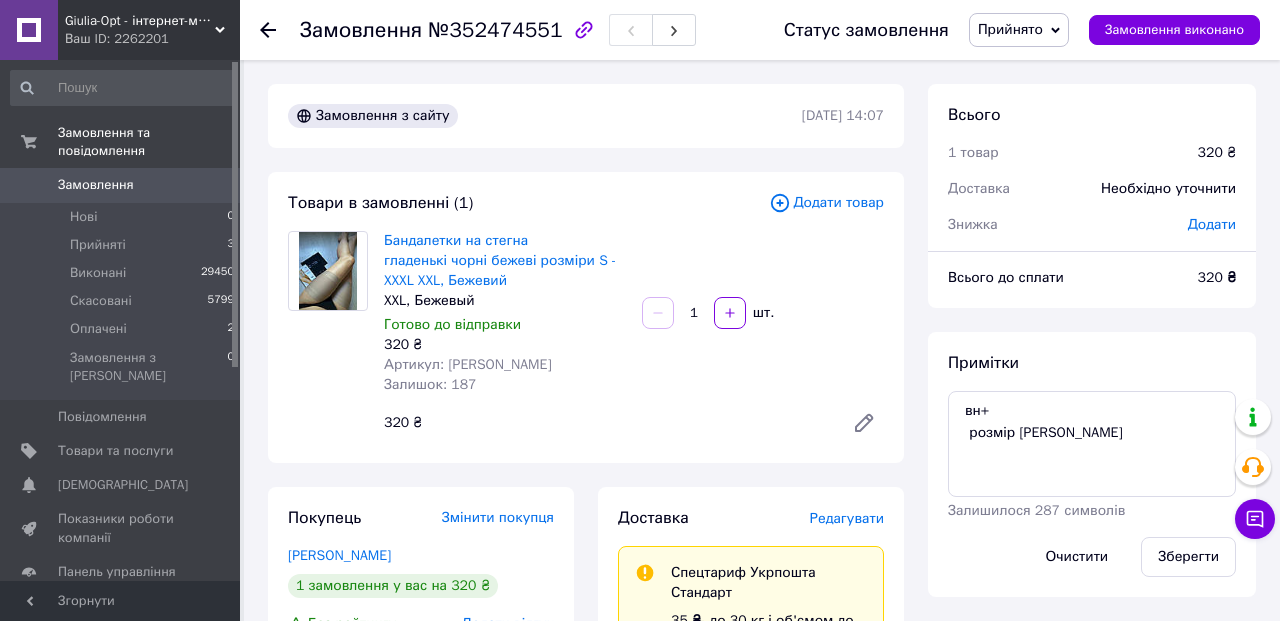 click on "Бандалетки на стегна гладенькі чорні бежеві розміри S - XXXL XXL, Бежевий XXL, Бежевый Готово до відправки 320 ₴ Артикул: Annes Satin Залишок: 187 1   шт. 320 ₴" at bounding box center (634, 337) 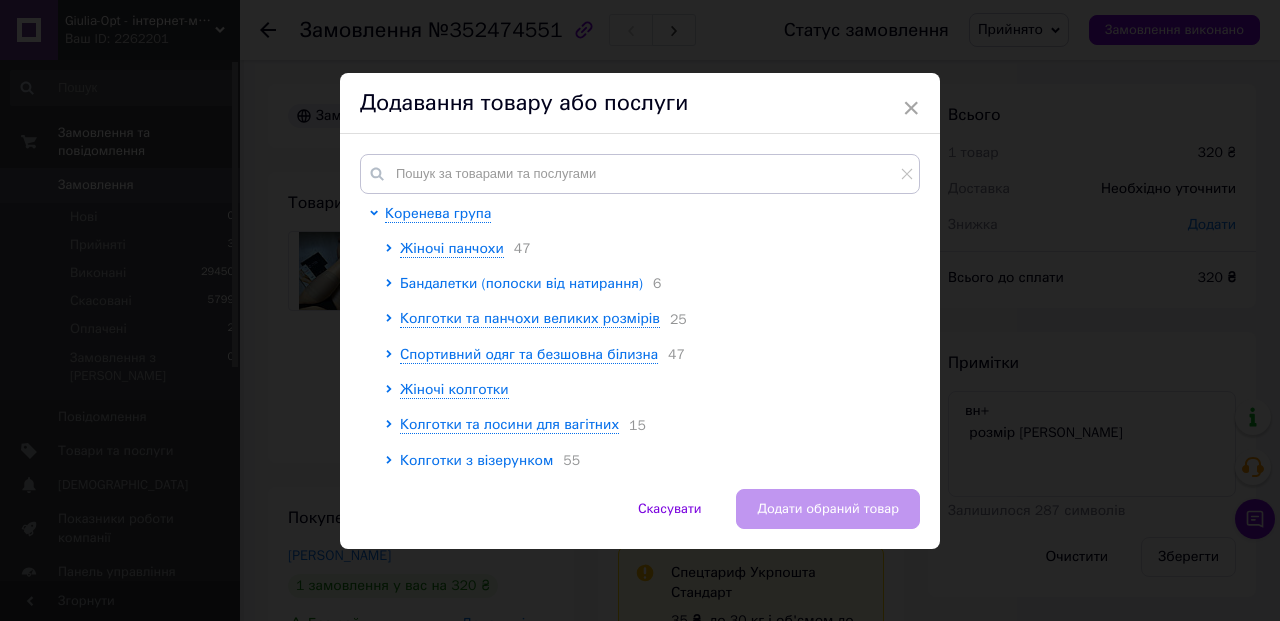 click 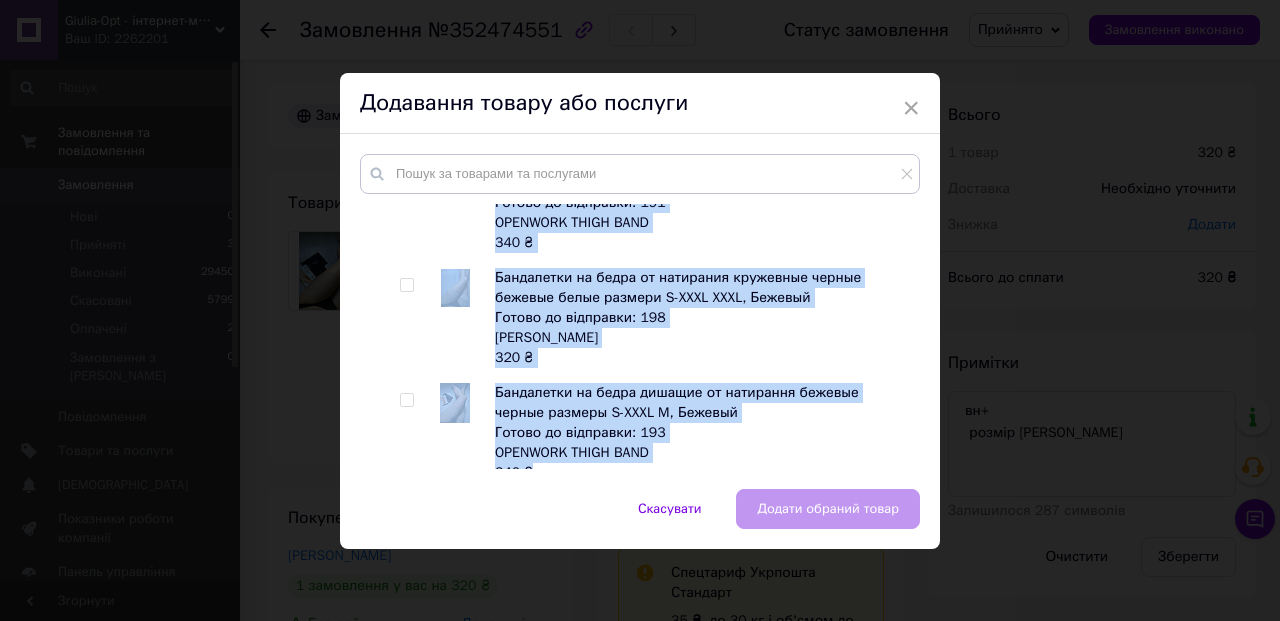scroll, scrollTop: 849, scrollLeft: 0, axis: vertical 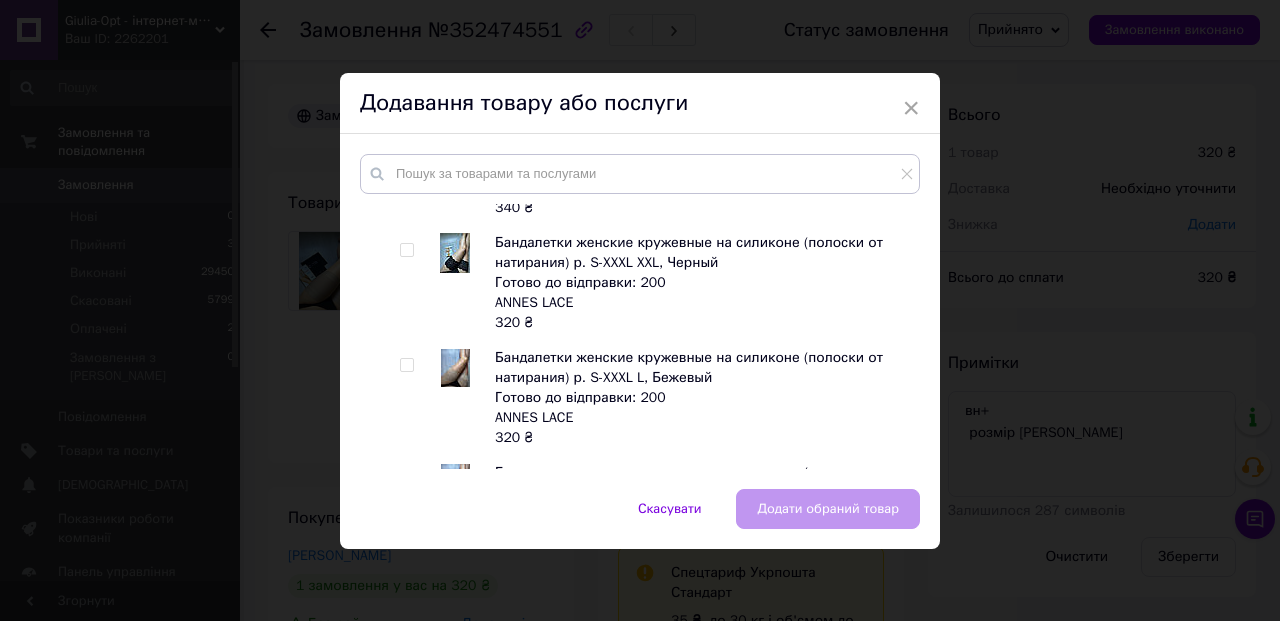 drag, startPoint x: 723, startPoint y: 384, endPoint x: 684, endPoint y: 470, distance: 94.42987 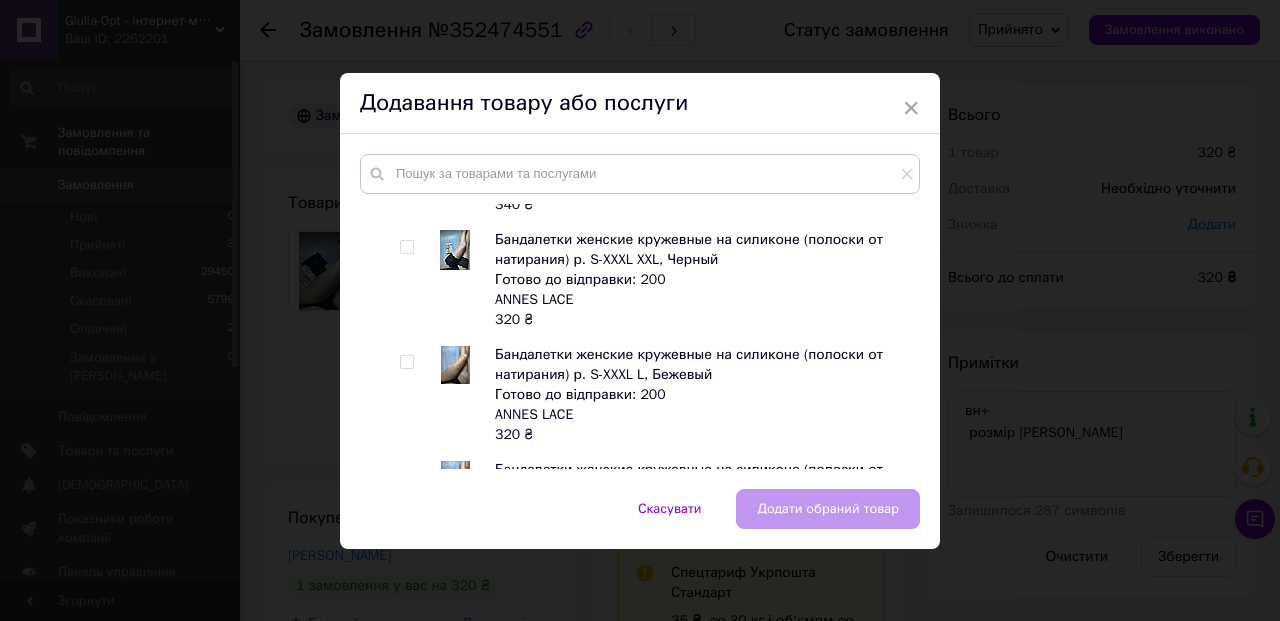 click at bounding box center (406, 362) 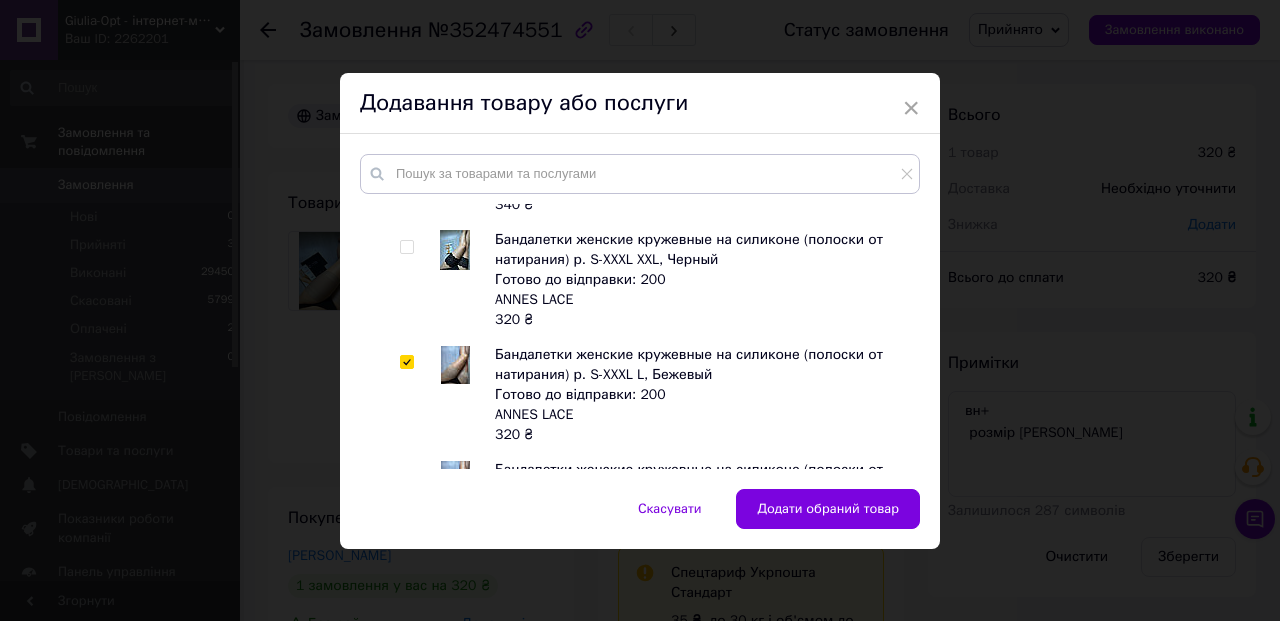 click at bounding box center [406, 362] 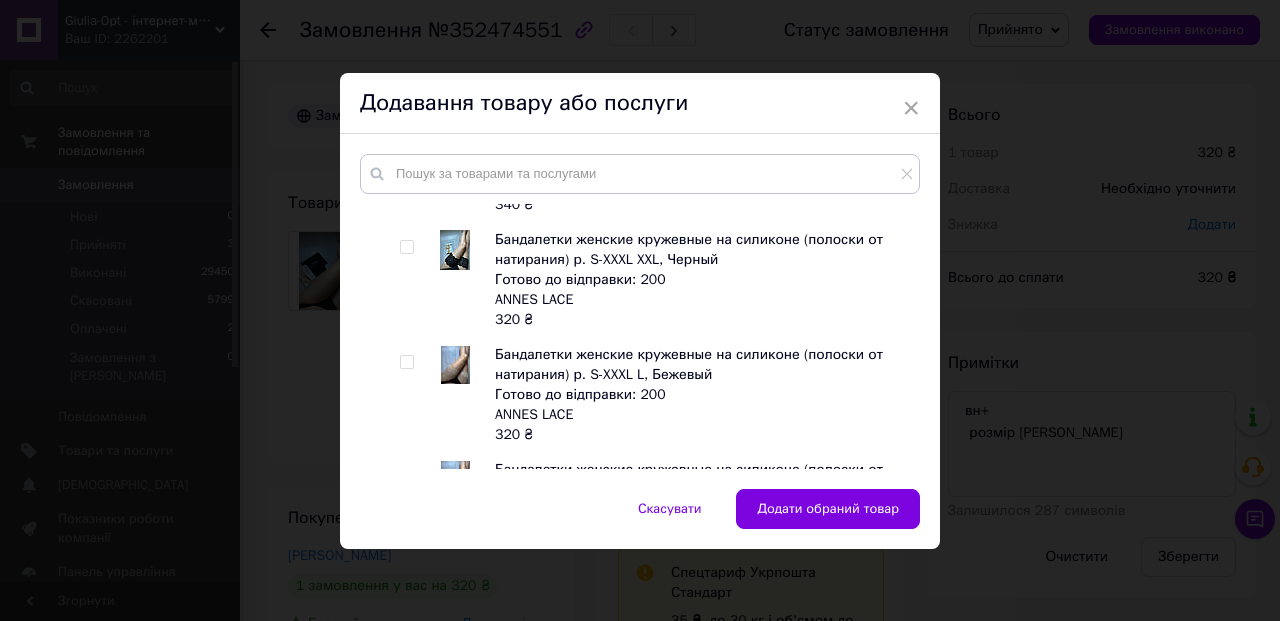checkbox on "false" 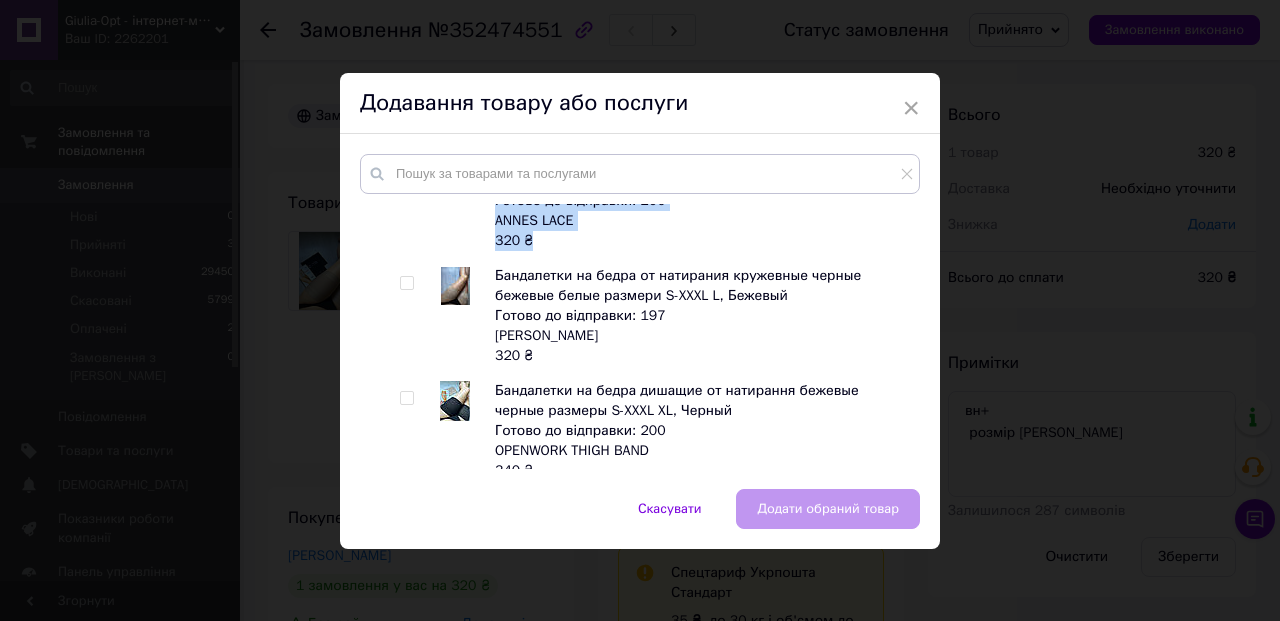 scroll, scrollTop: 4537, scrollLeft: 0, axis: vertical 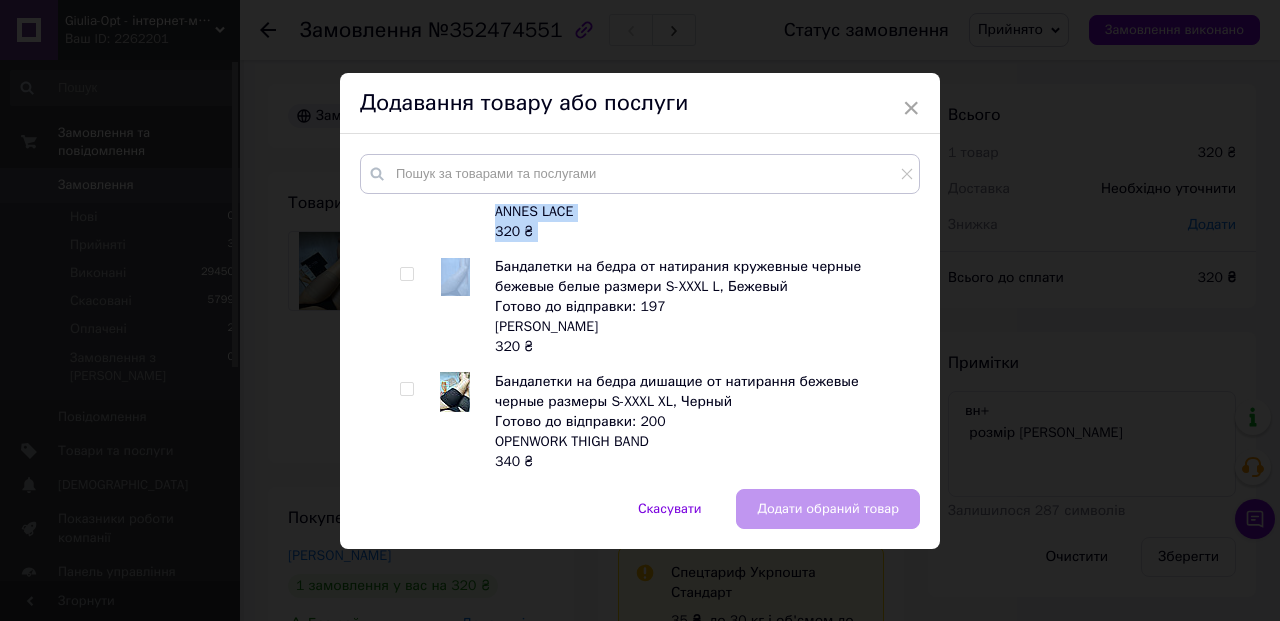 drag, startPoint x: 412, startPoint y: 322, endPoint x: 471, endPoint y: 304, distance: 61.68468 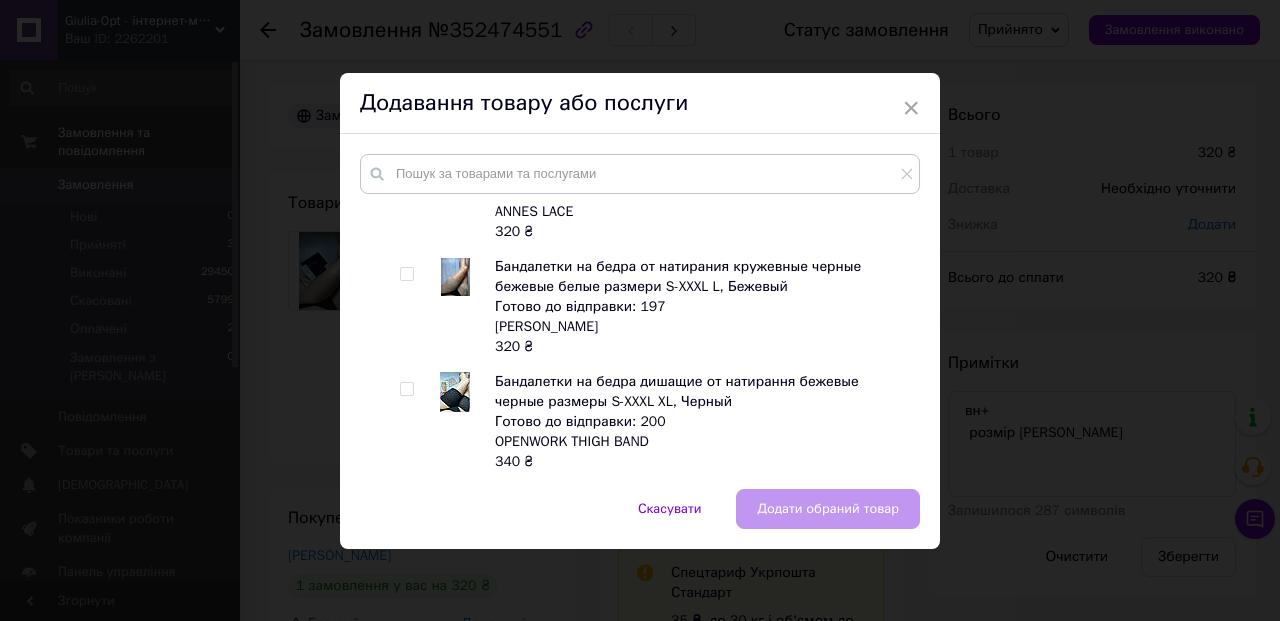 drag, startPoint x: 376, startPoint y: 330, endPoint x: 381, endPoint y: 442, distance: 112.11155 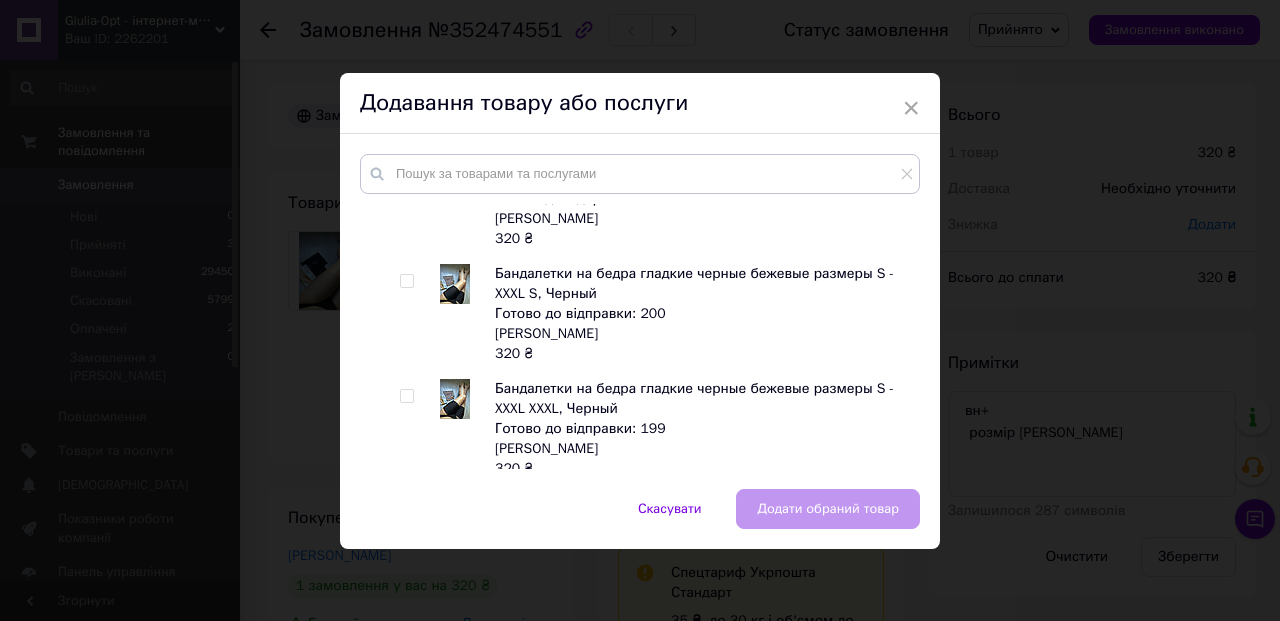 scroll, scrollTop: 5570, scrollLeft: 0, axis: vertical 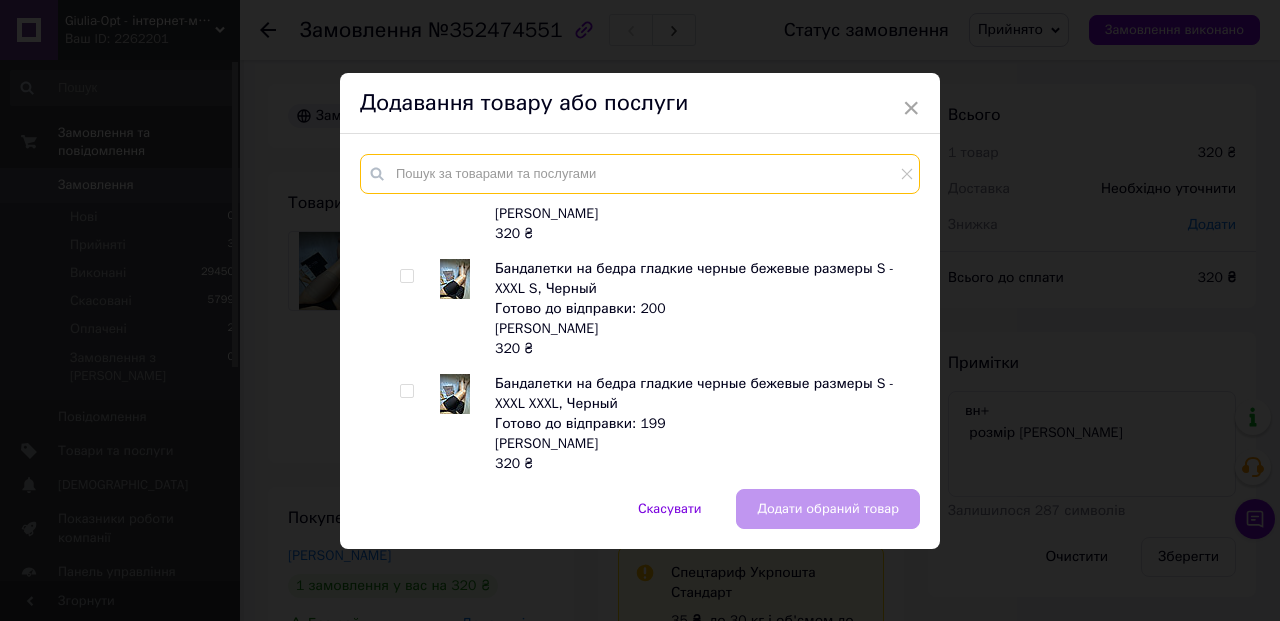 click at bounding box center (640, 174) 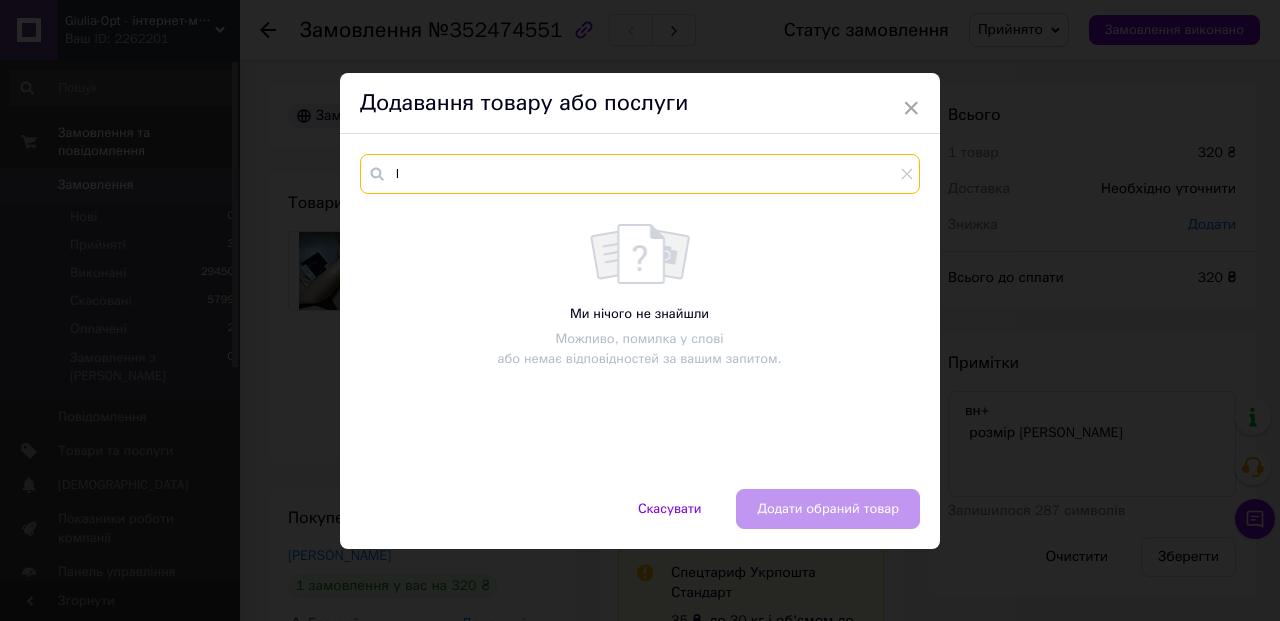 scroll, scrollTop: 0, scrollLeft: 0, axis: both 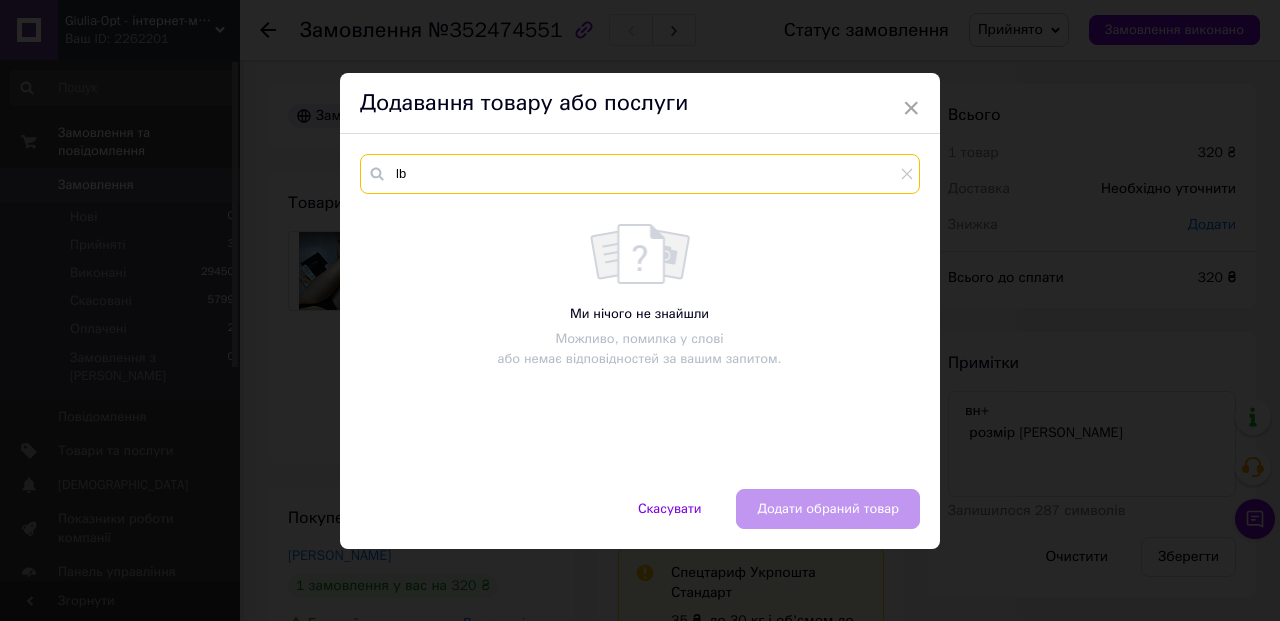 type on "l" 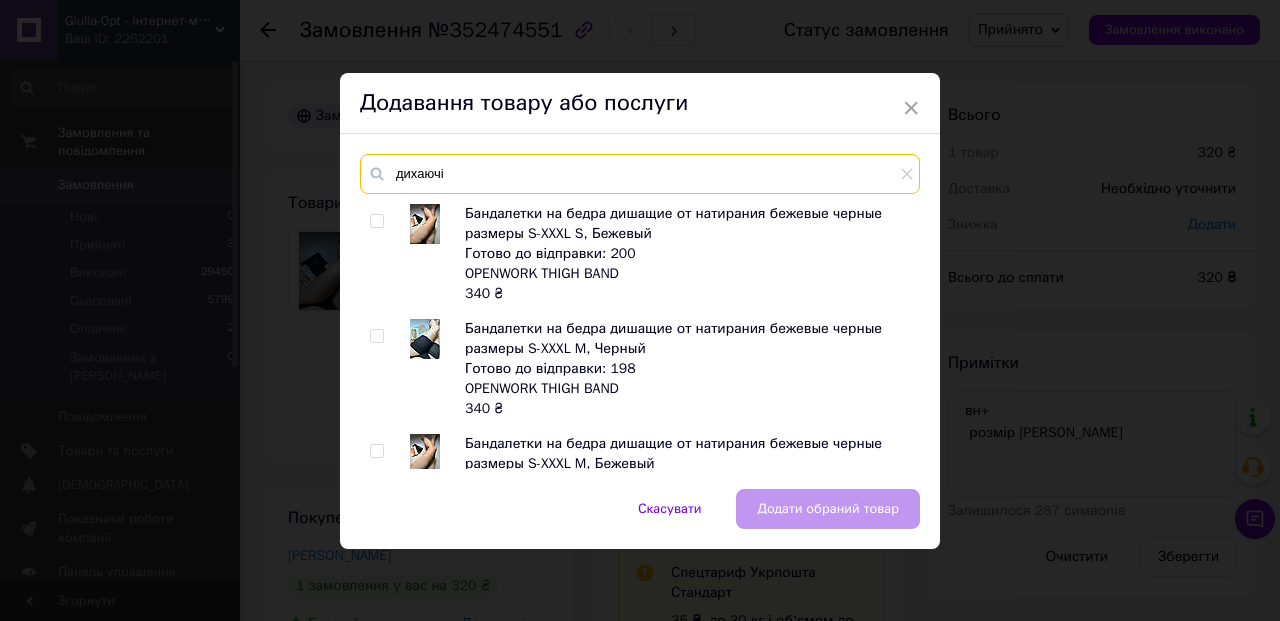 type on "дихаючі" 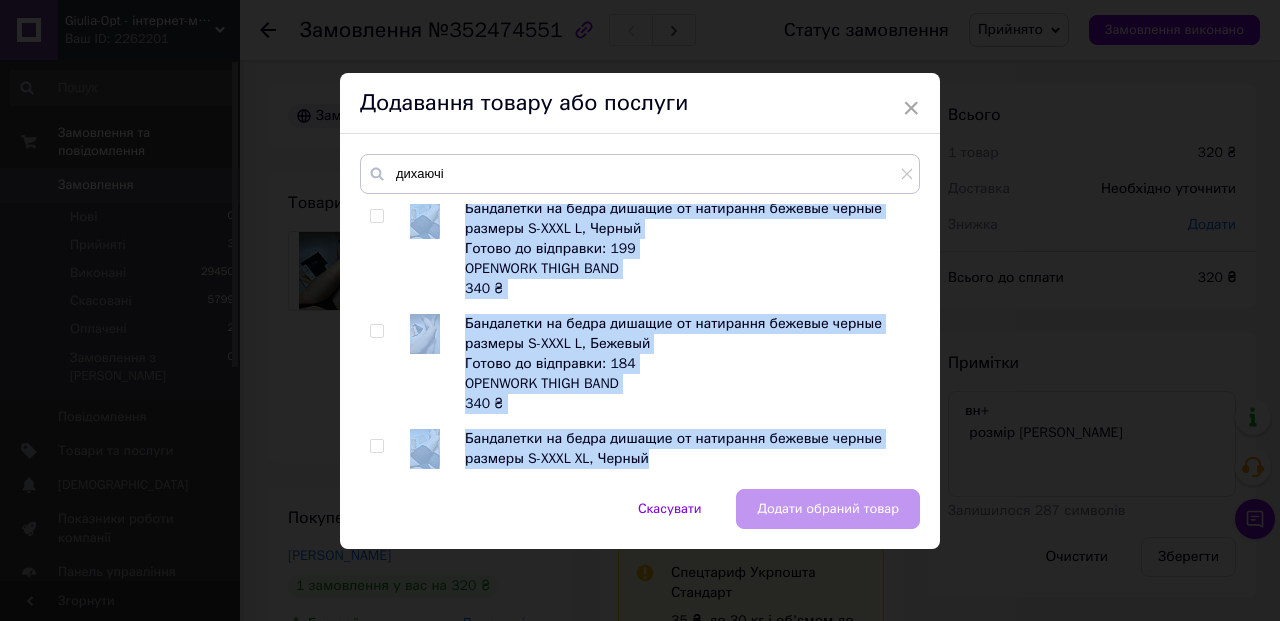 drag, startPoint x: 684, startPoint y: 288, endPoint x: 621, endPoint y: 474, distance: 196.37973 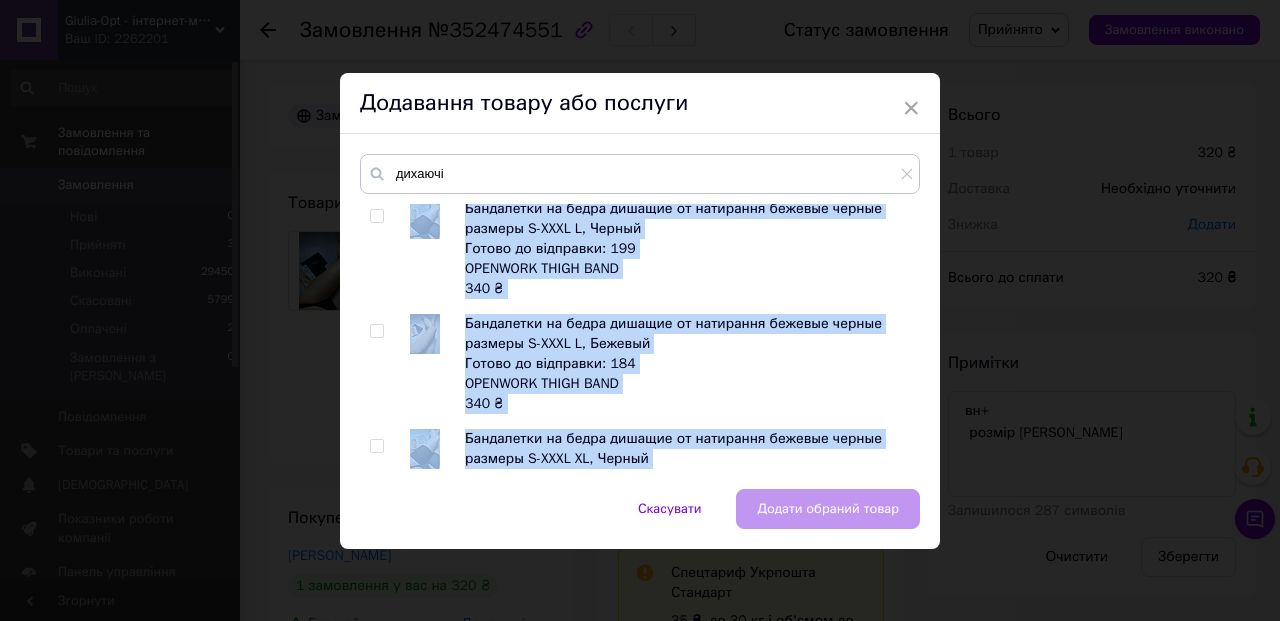 scroll, scrollTop: 1392, scrollLeft: 0, axis: vertical 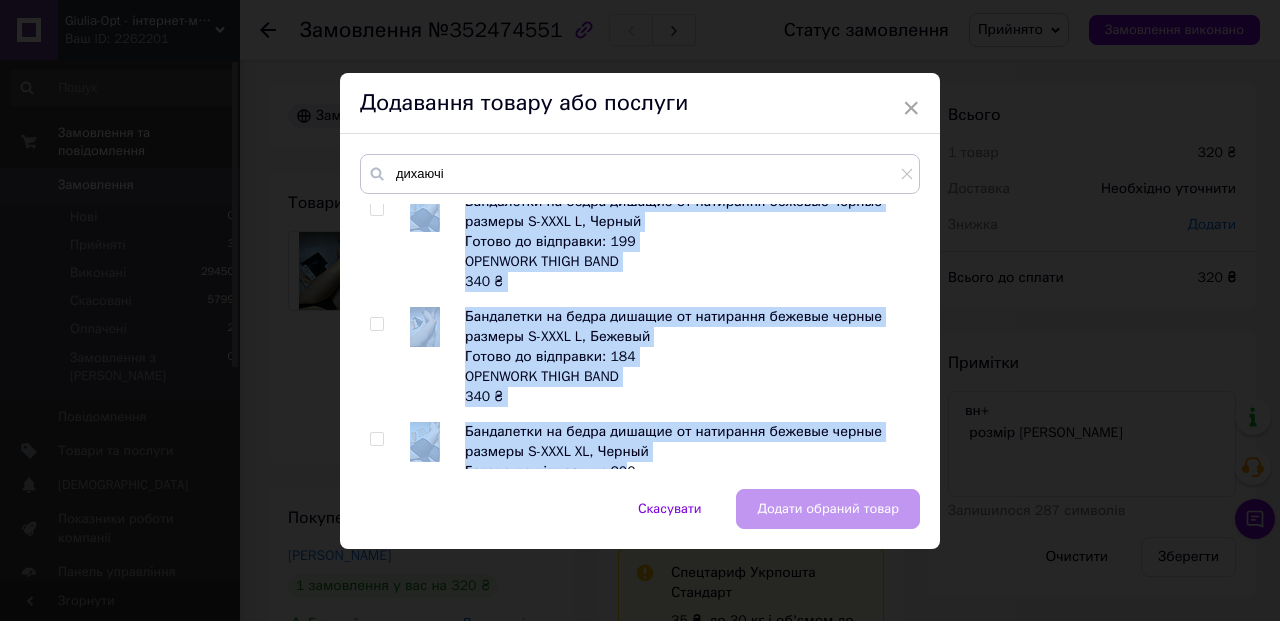 click at bounding box center [376, 324] 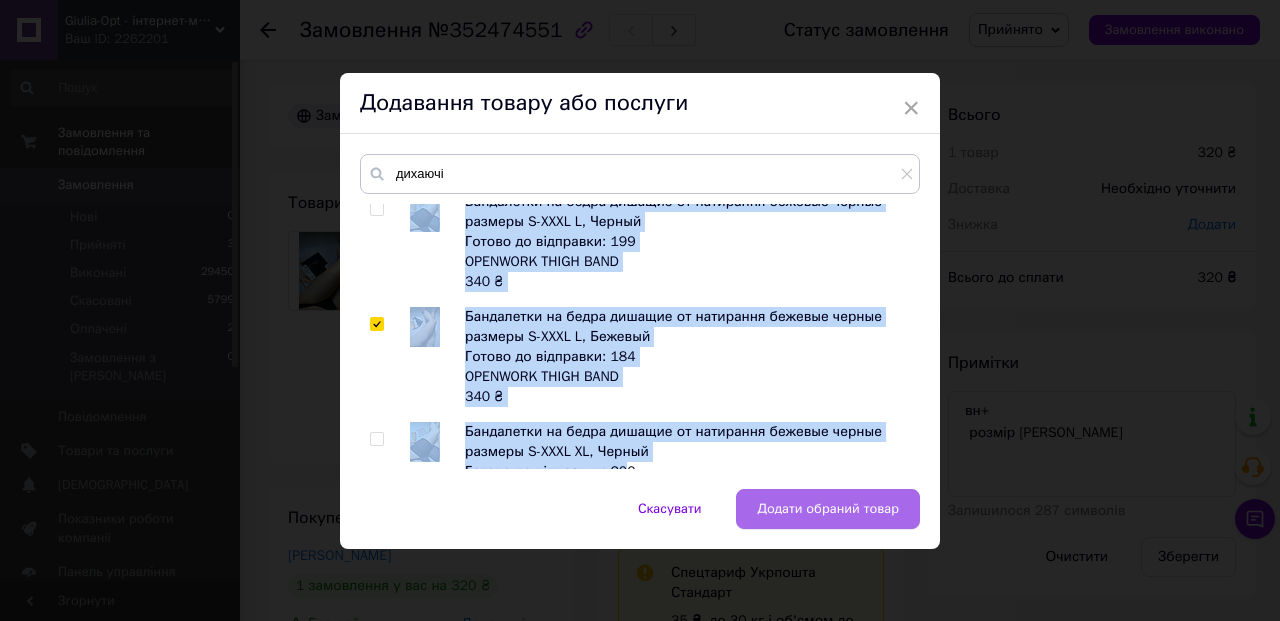 click on "Додати обраний товар" at bounding box center [828, 509] 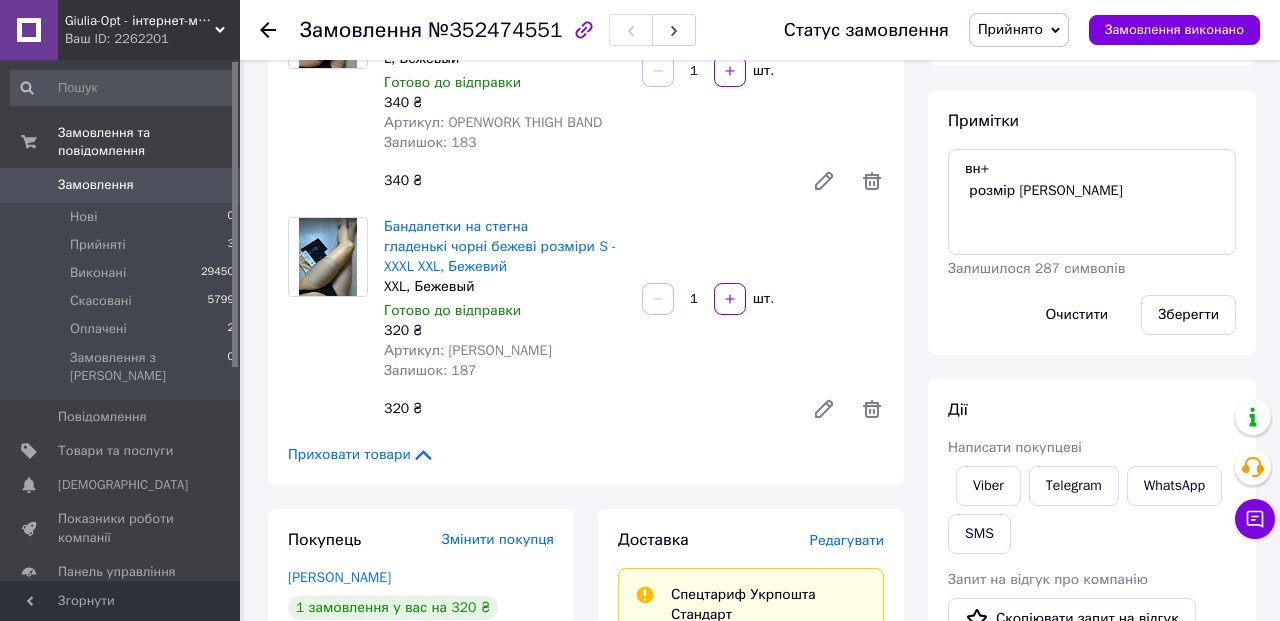 scroll, scrollTop: 243, scrollLeft: 0, axis: vertical 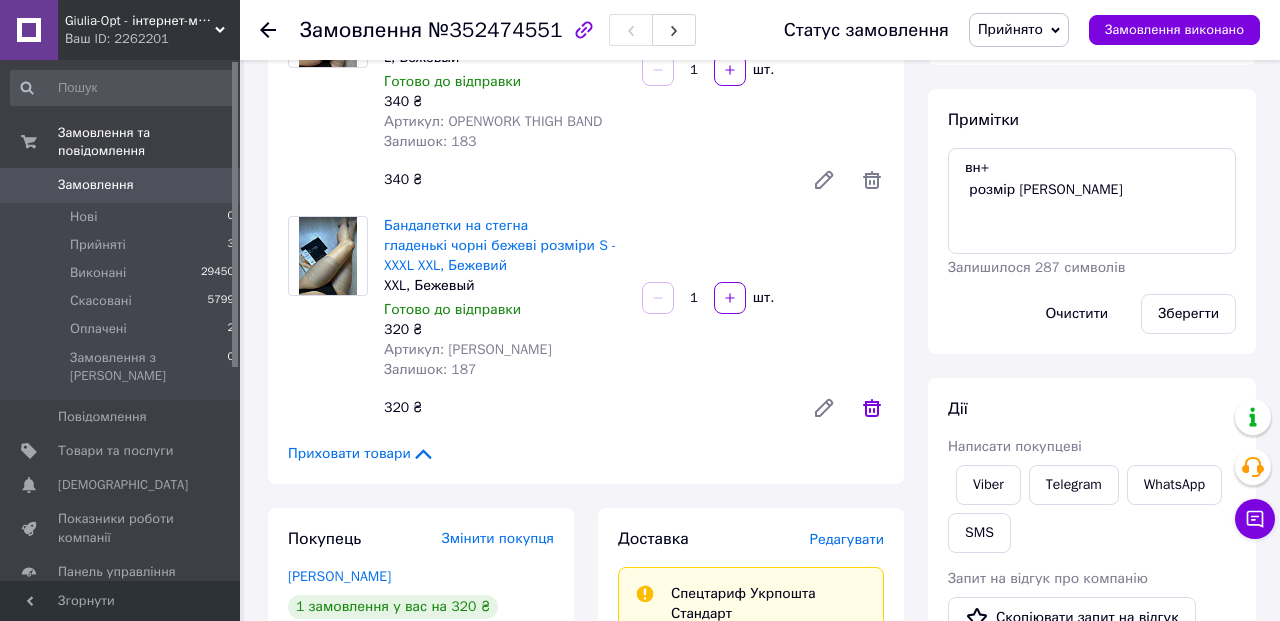 click 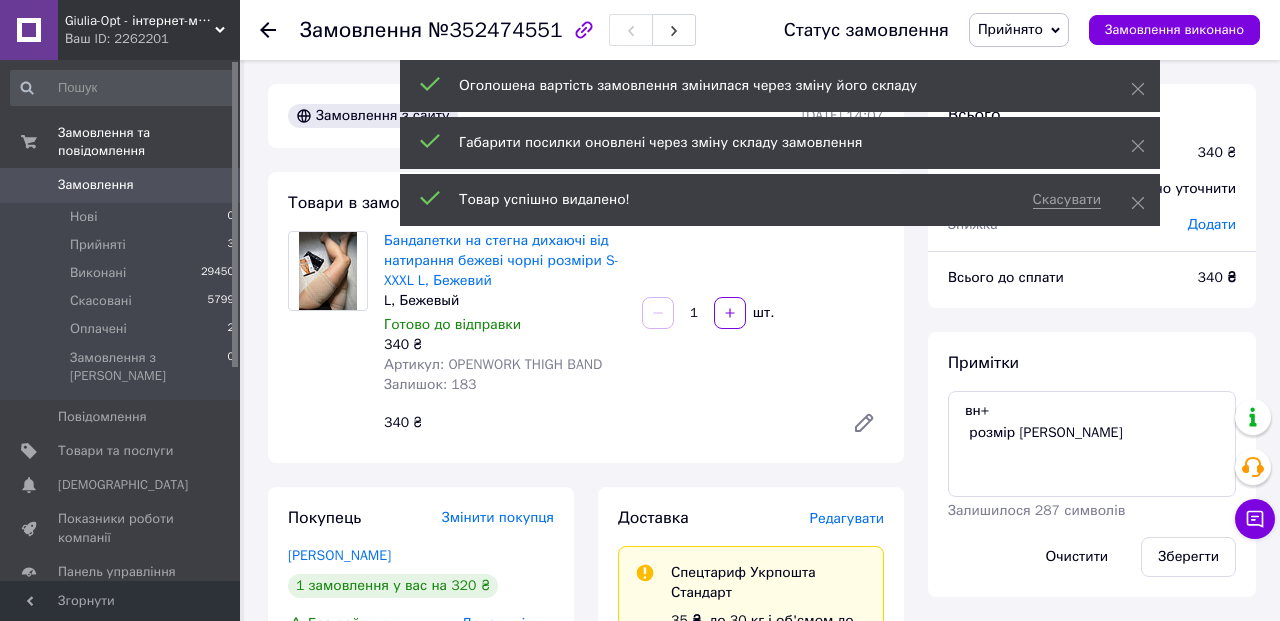 scroll, scrollTop: 0, scrollLeft: 0, axis: both 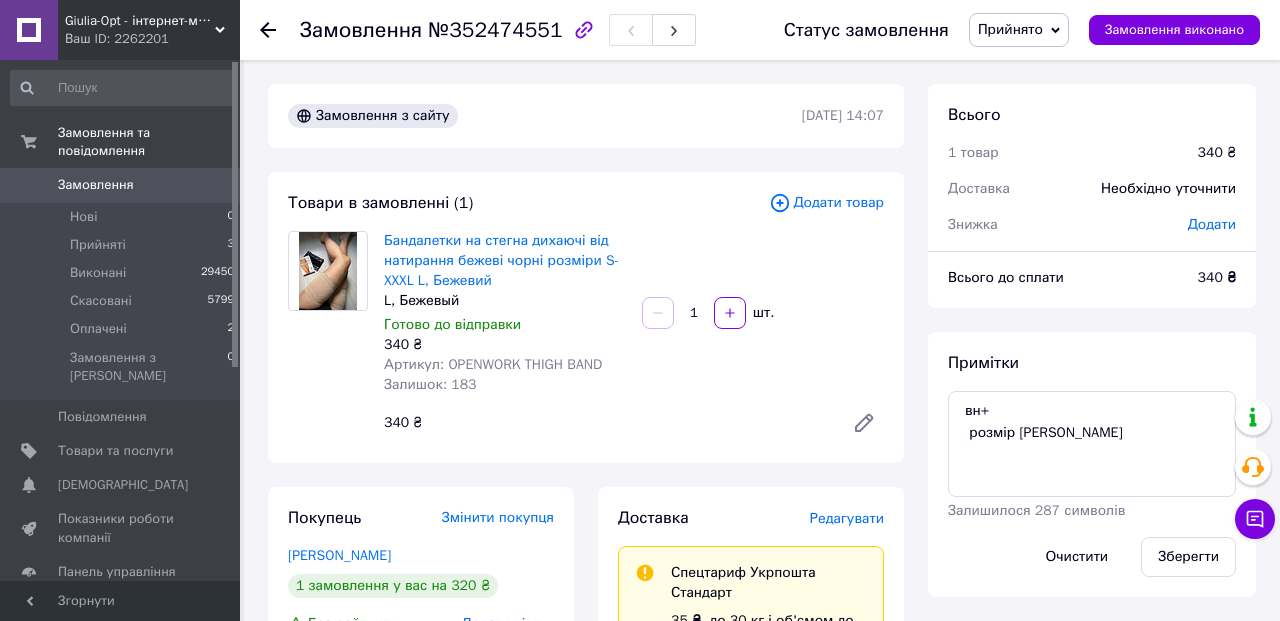click on "Замовлення з сайту [DATE] 14:07 Товари в замовленні (1) Додати товар Бандалетки на стегна дихаючі від натирання бежеві чорні розміри S-XXXL L, Бежевий L, Бежевый Готово до відправки 340 ₴ Артикул: OPENWORK THIGH BAND Залишок: 183 1   шт. 340 ₴ Покупець Змінити покупця [PERSON_NAME] 1 замовлення у вас на 320 ₴ Без рейтингу   Додати відгук Додати [PHONE_NUMBER] Оплата Оплата на рахунок Доставка Редагувати Спецтариф Укрпошта Стандарт 35 ₴  - до 30 кг і об'ємом до 20 000 см³ 100 ₴  — до 30 кг і об'ємом від 20 000 до 120 000 см³ Об'єм = довжина × ширина × висота +0,5% від суми оголошеної вартості понад 500 ₴" at bounding box center (586, 1018) 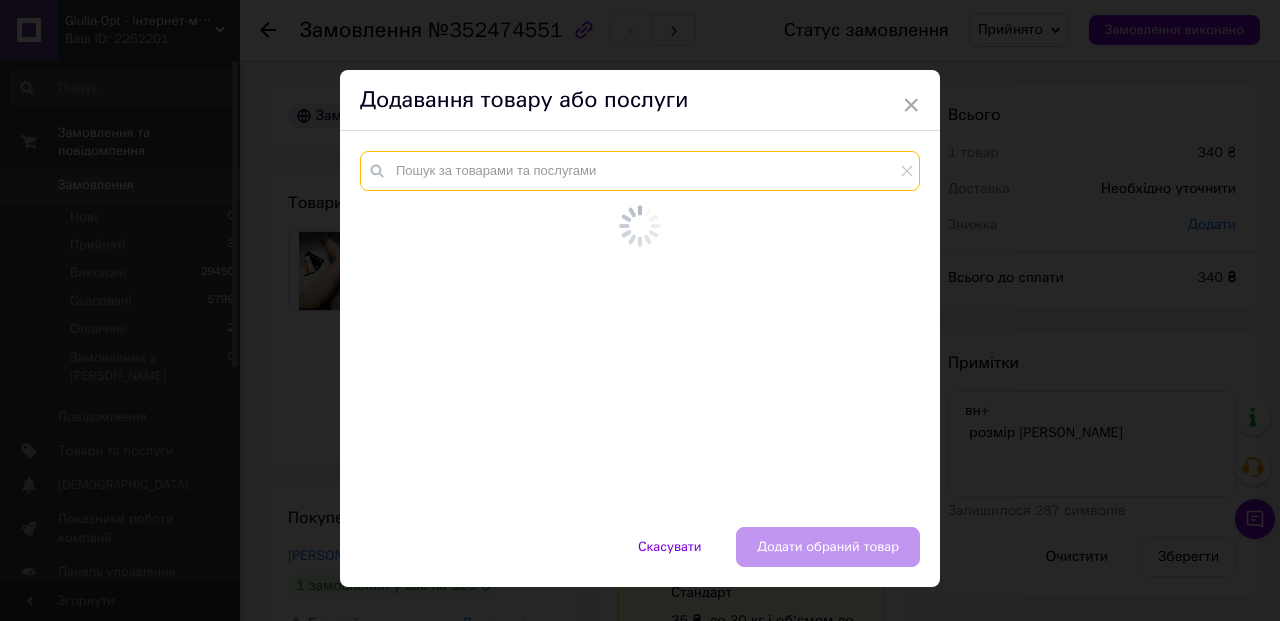 click at bounding box center [640, 171] 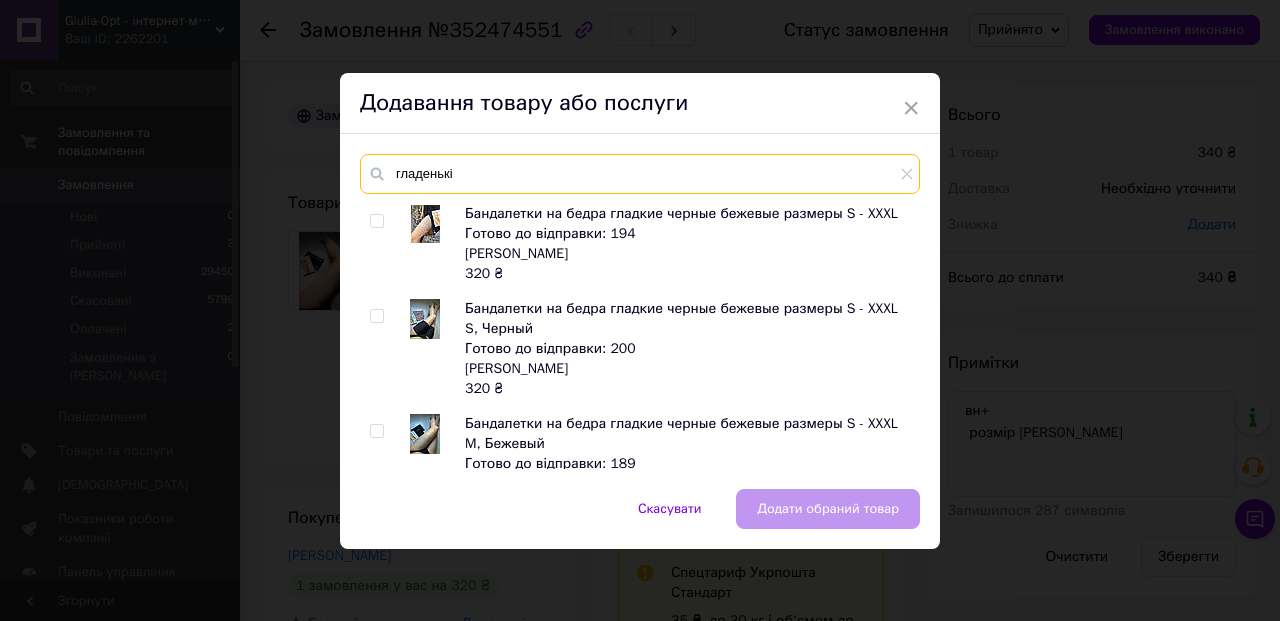 type on "гладенькі" 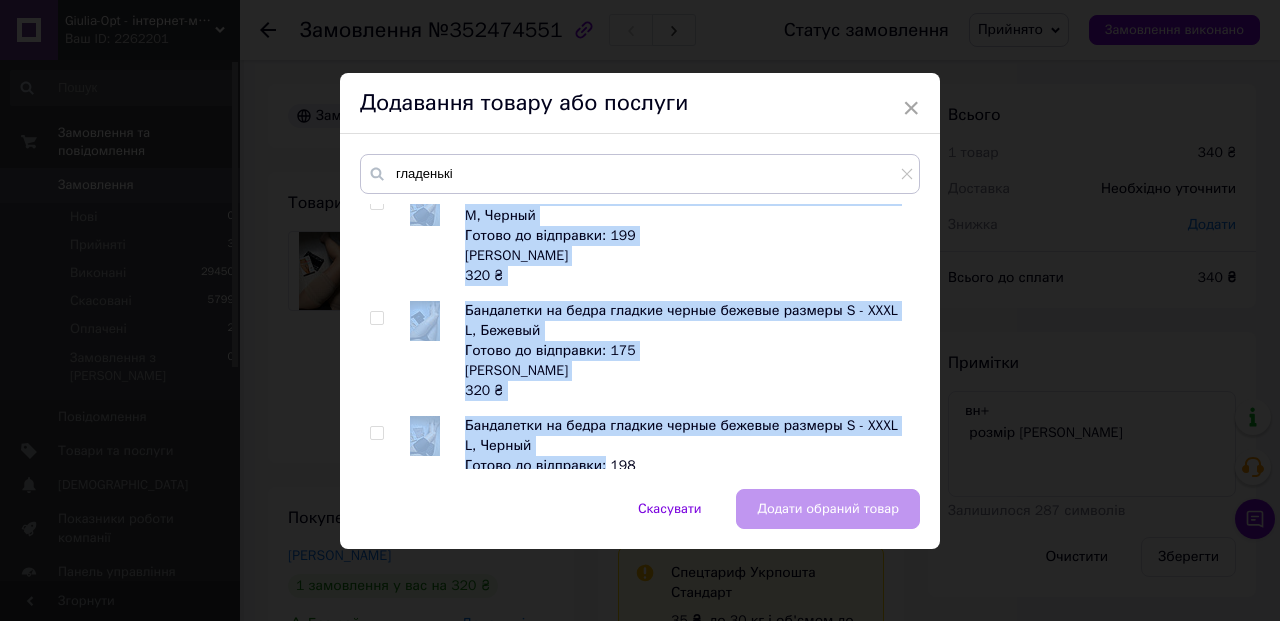 scroll, scrollTop: 361, scrollLeft: 0, axis: vertical 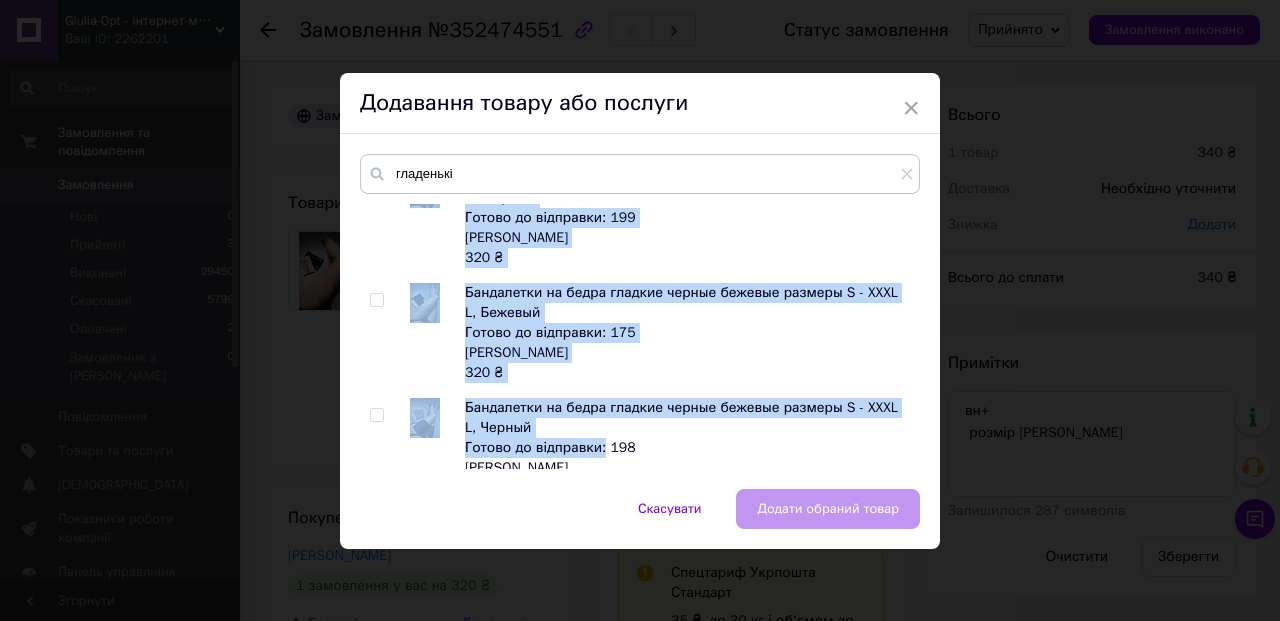 drag, startPoint x: 663, startPoint y: 285, endPoint x: 602, endPoint y: 472, distance: 196.69774 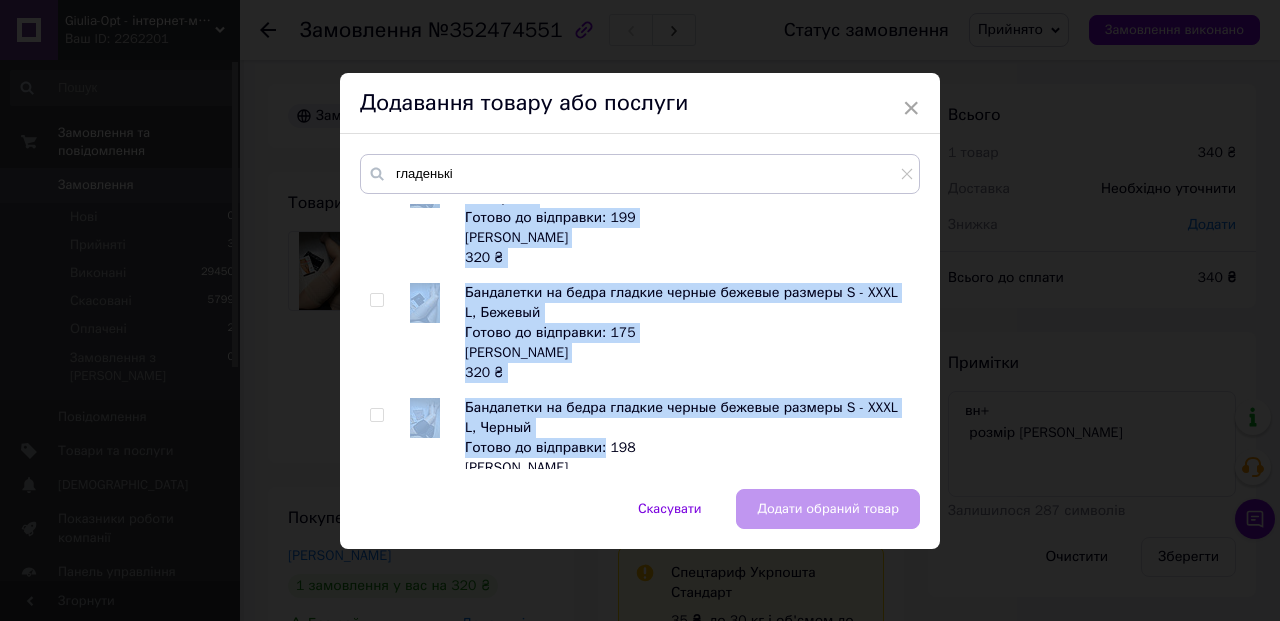 click at bounding box center [376, 300] 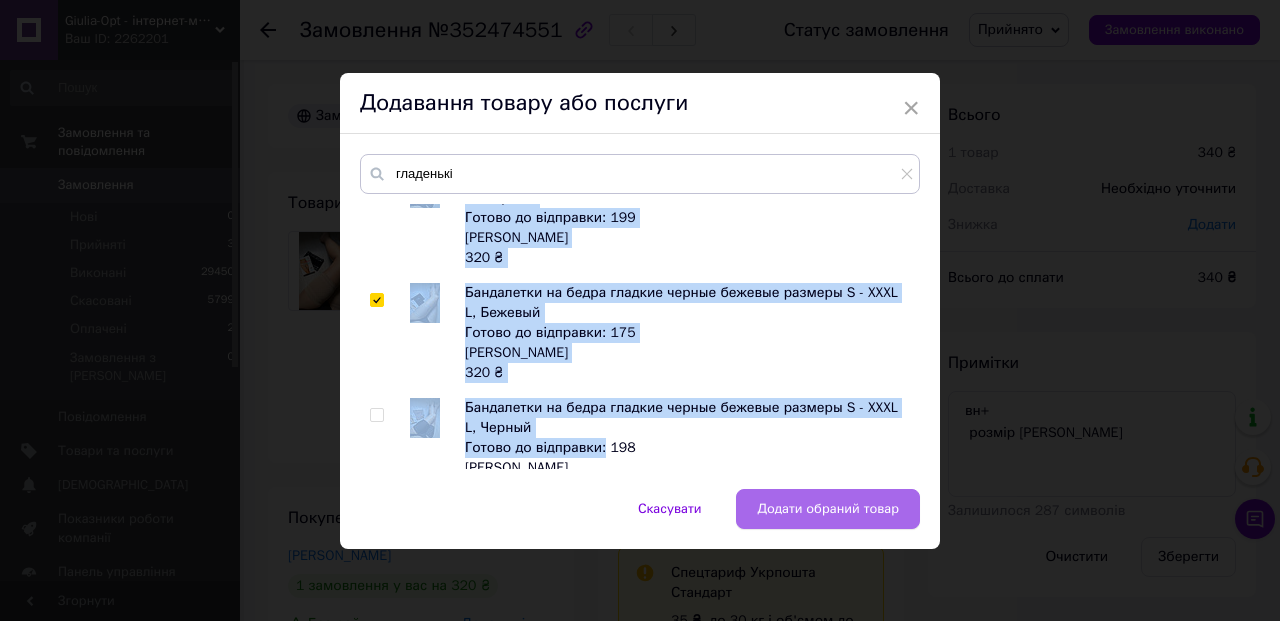 click on "Додати обраний товар" at bounding box center [828, 509] 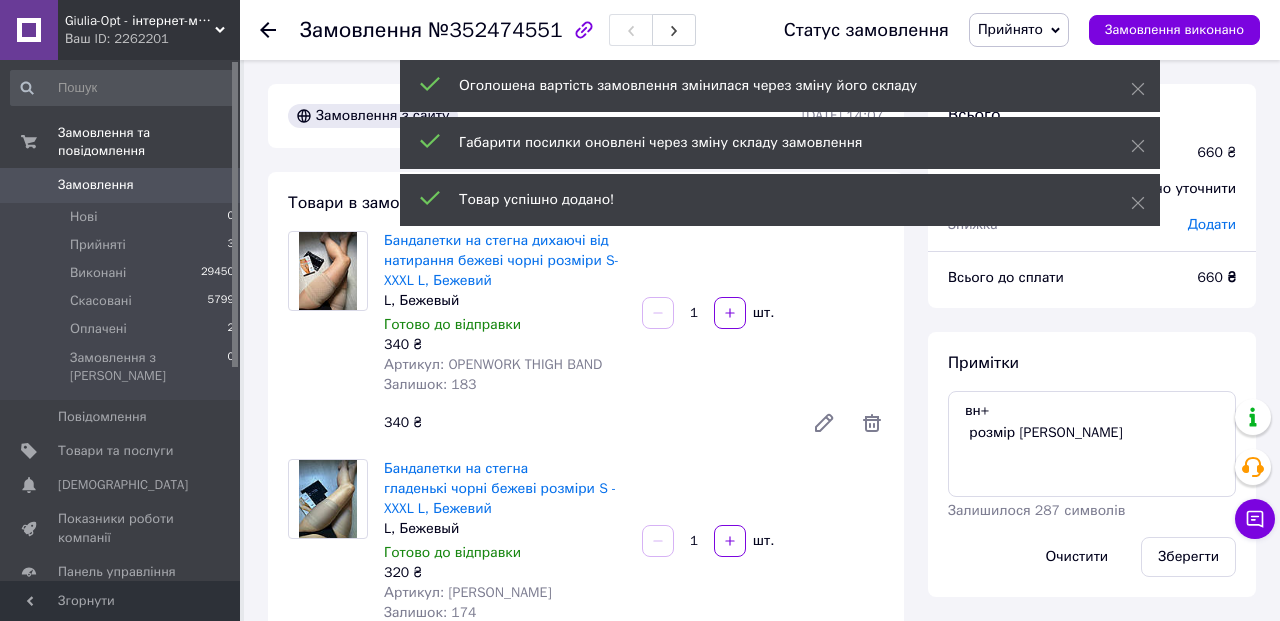 click on "Бандалетки на стегна гладенькі чорні бежеві розміри S - XXXL L, Бежевий L, Бежевый Готово до відправки 320 ₴ Артикул: Annes Satin Залишок: 174 1   шт. 320 ₴" at bounding box center (634, 565) 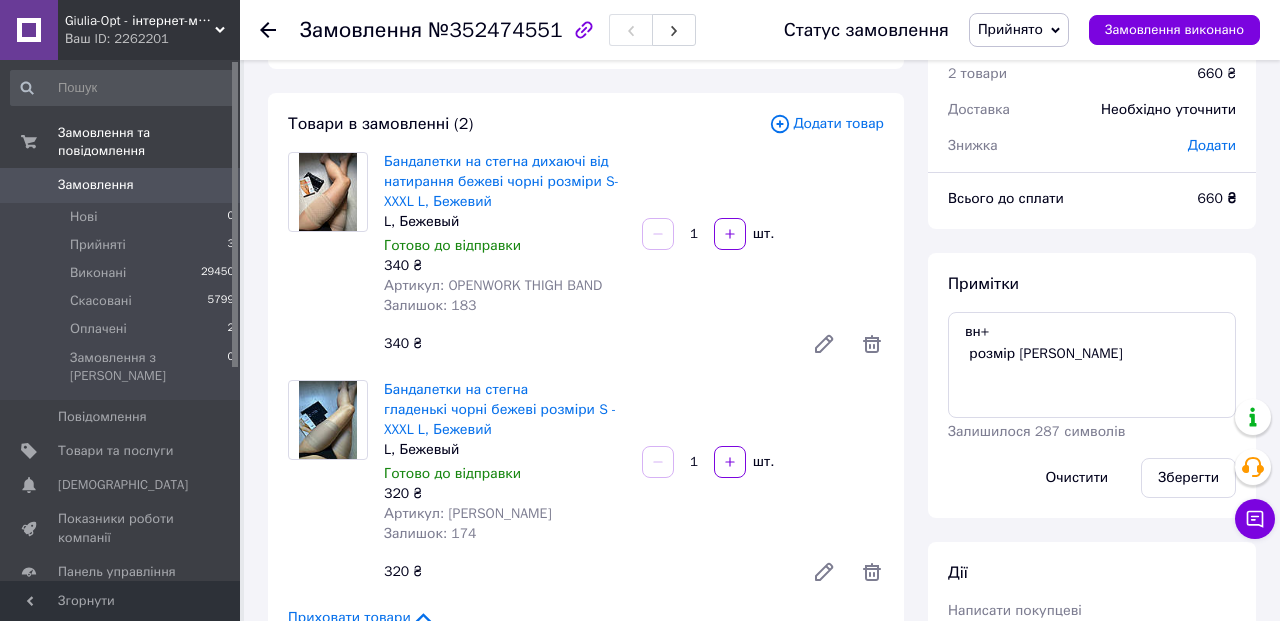 scroll, scrollTop: 88, scrollLeft: 0, axis: vertical 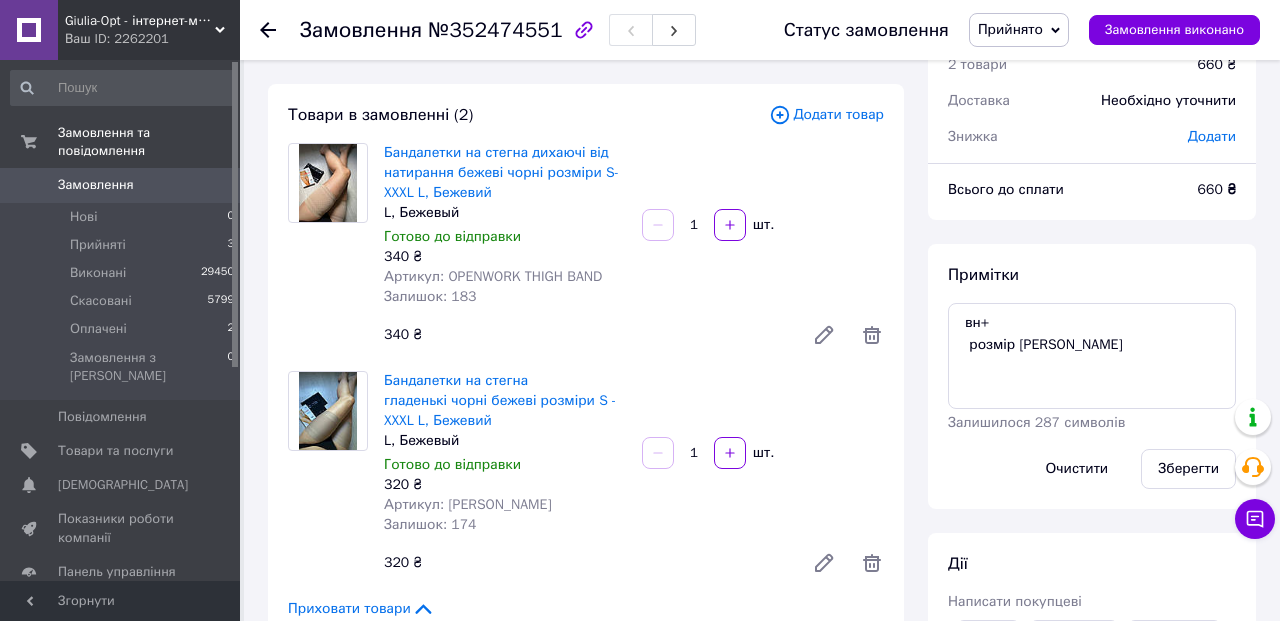click on "Всього 2 товари 660 ₴ Доставка Необхідно уточнити Знижка Додати Всього до сплати 660 ₴ Примітки вн+
розмір Л Залишилося 287 символів Очистити Зберегти Дії Написати покупцеві Viber Telegram WhatsApp SMS Запит на відгук про компанію   Скопіювати запит на відгук У вас є 30 днів, щоб відправити запит на відгук покупцеві, скопіювавши посилання.   Видати чек   Завантажити PDF   Друк PDF   Дублювати замовлення Мітки Особисті нотатки, які бачите лише ви. З їх допомогою можна фільтрувати замовлення" at bounding box center [1092, 1096] 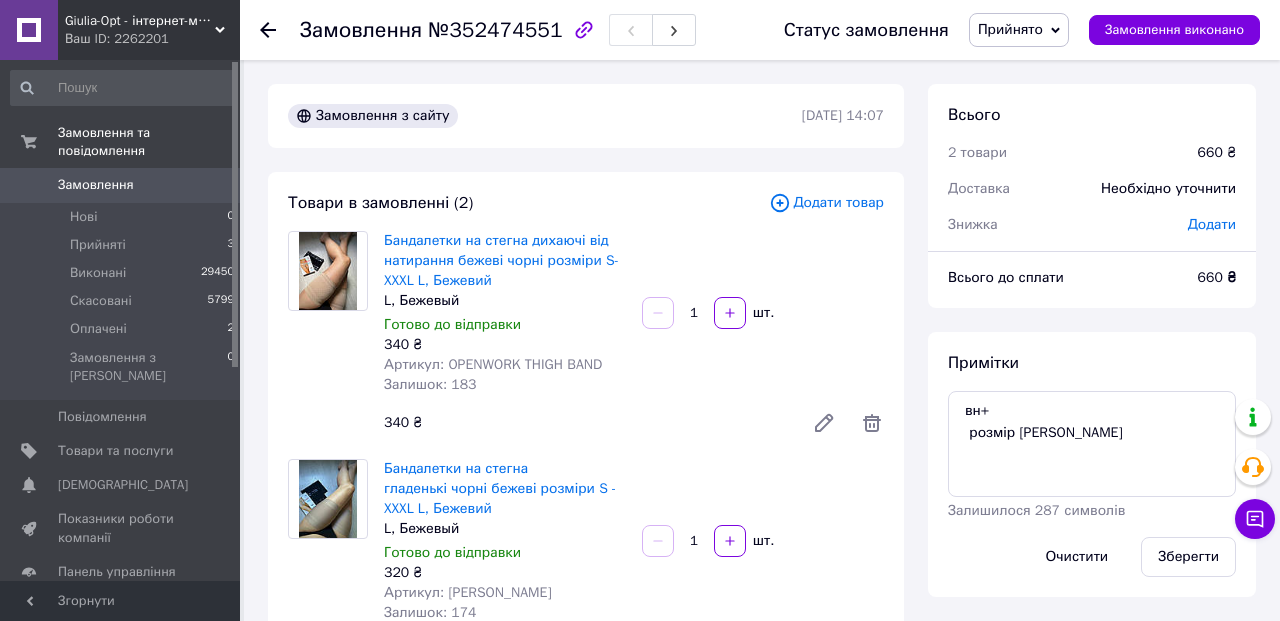 scroll, scrollTop: 0, scrollLeft: 0, axis: both 